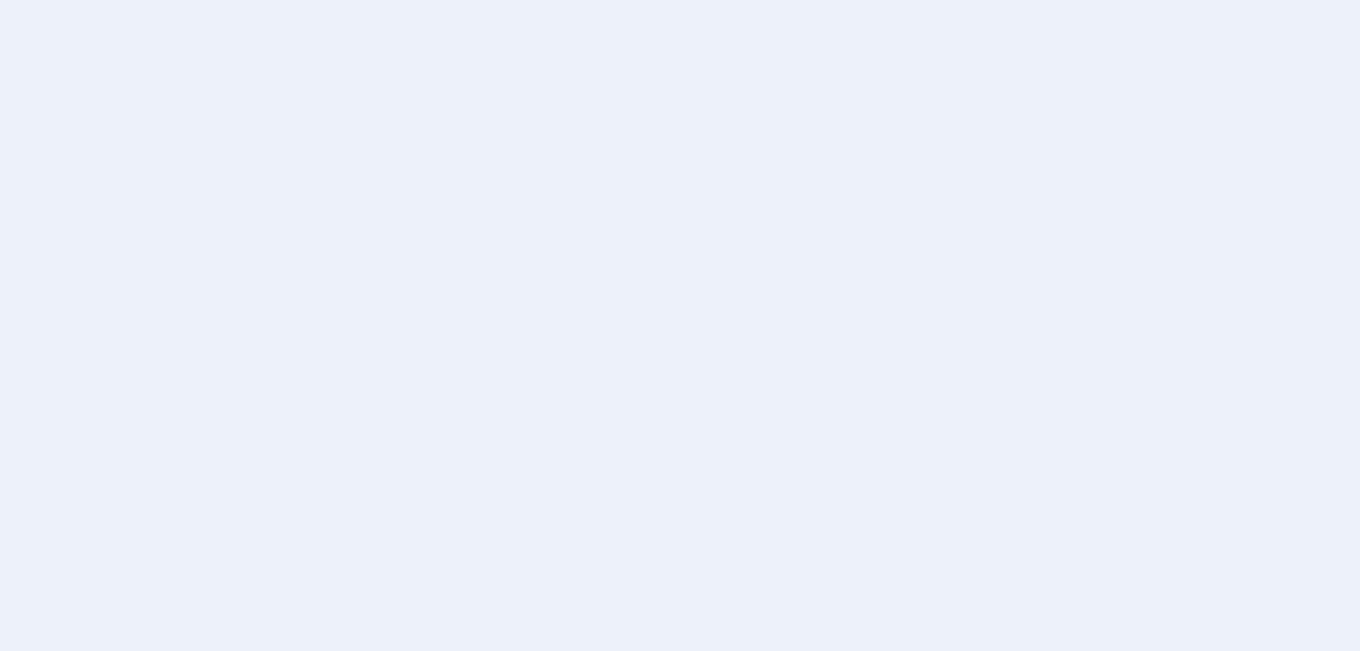 scroll, scrollTop: 0, scrollLeft: 0, axis: both 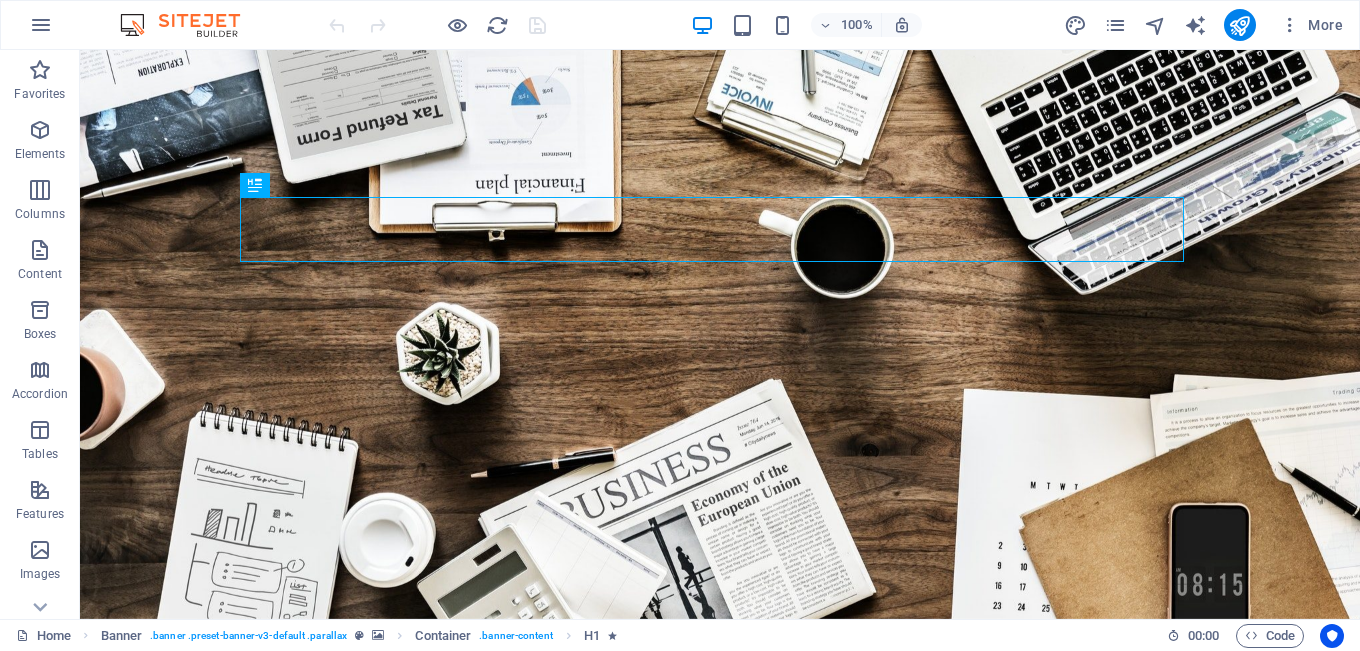click at bounding box center (190, 25) 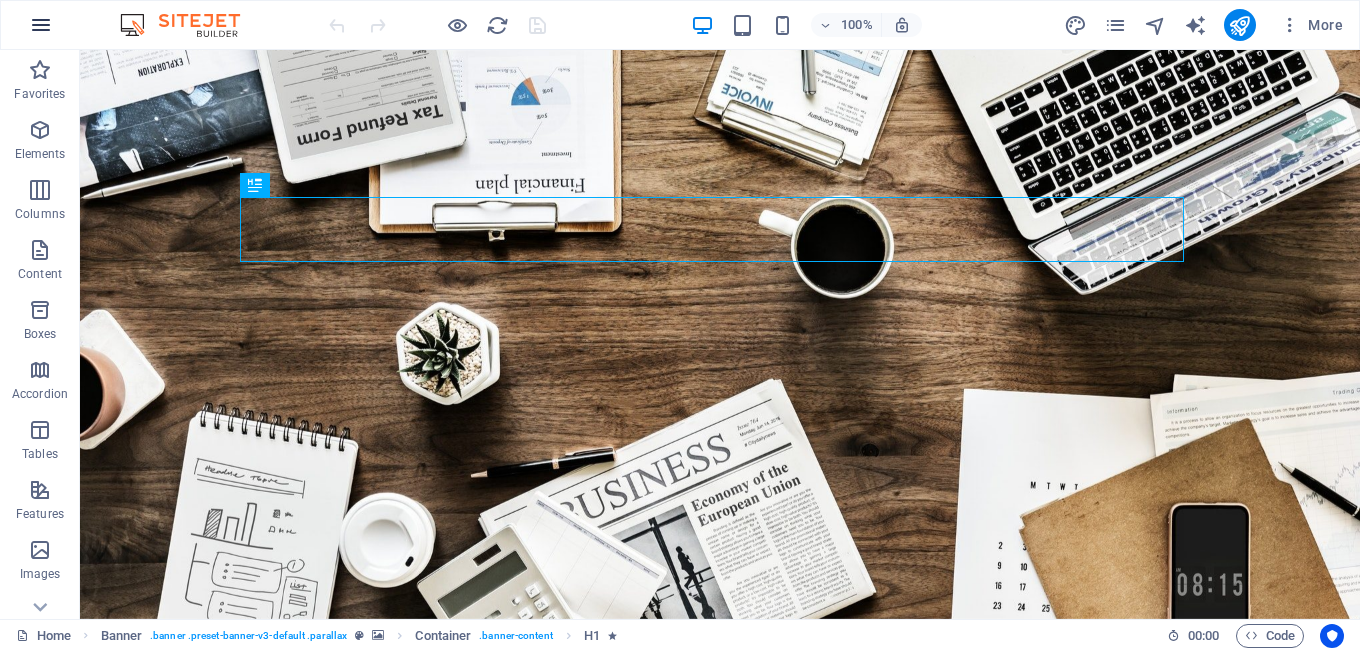 click at bounding box center [41, 25] 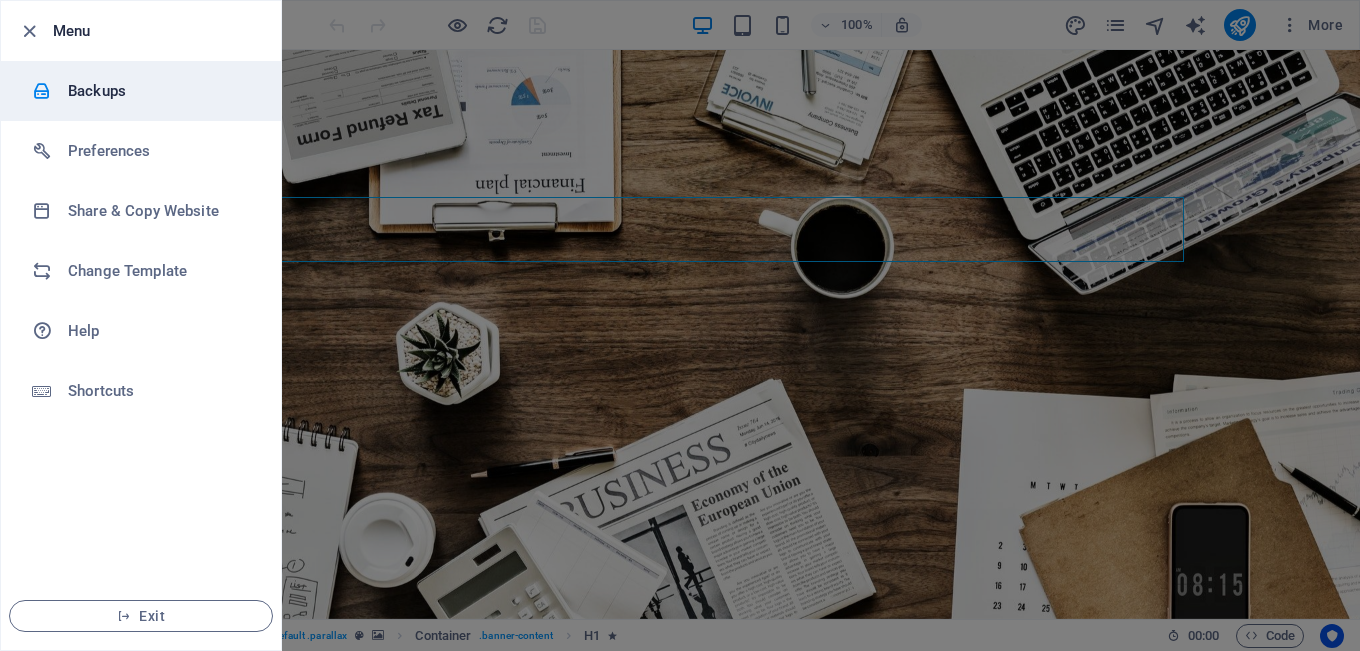 click on "Backups" at bounding box center (160, 91) 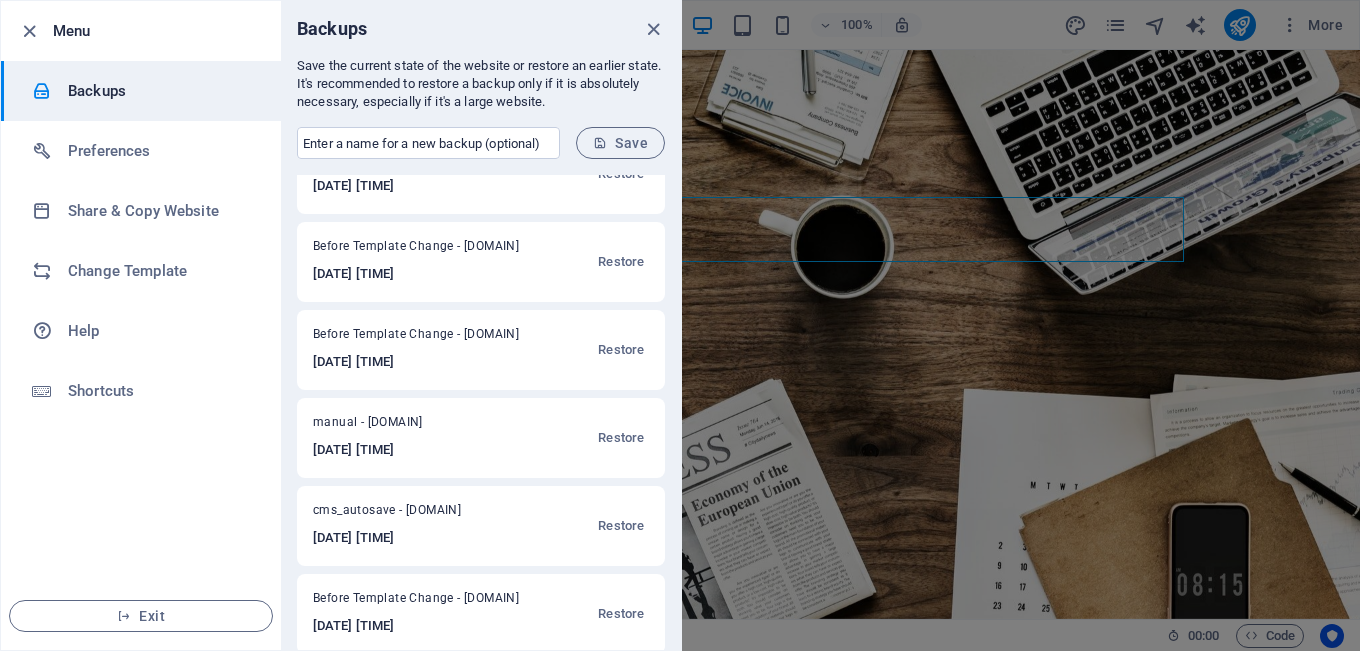 scroll, scrollTop: 0, scrollLeft: 0, axis: both 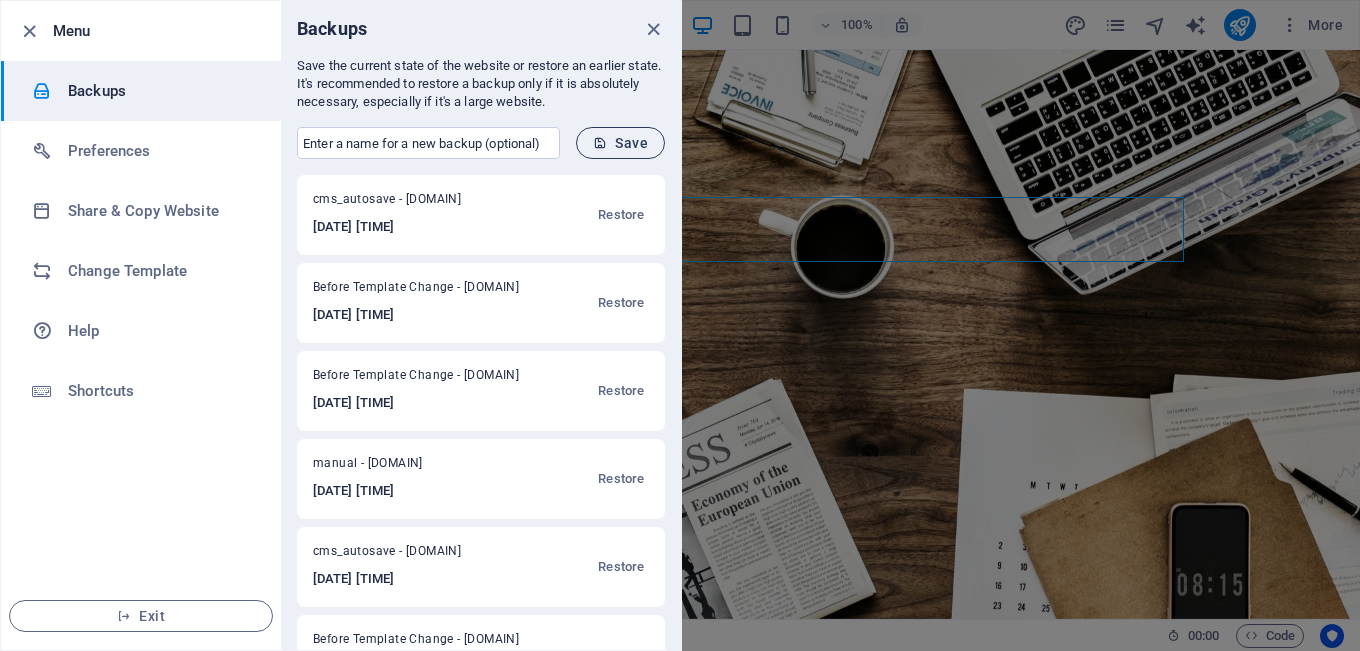 click on "Save" at bounding box center (620, 143) 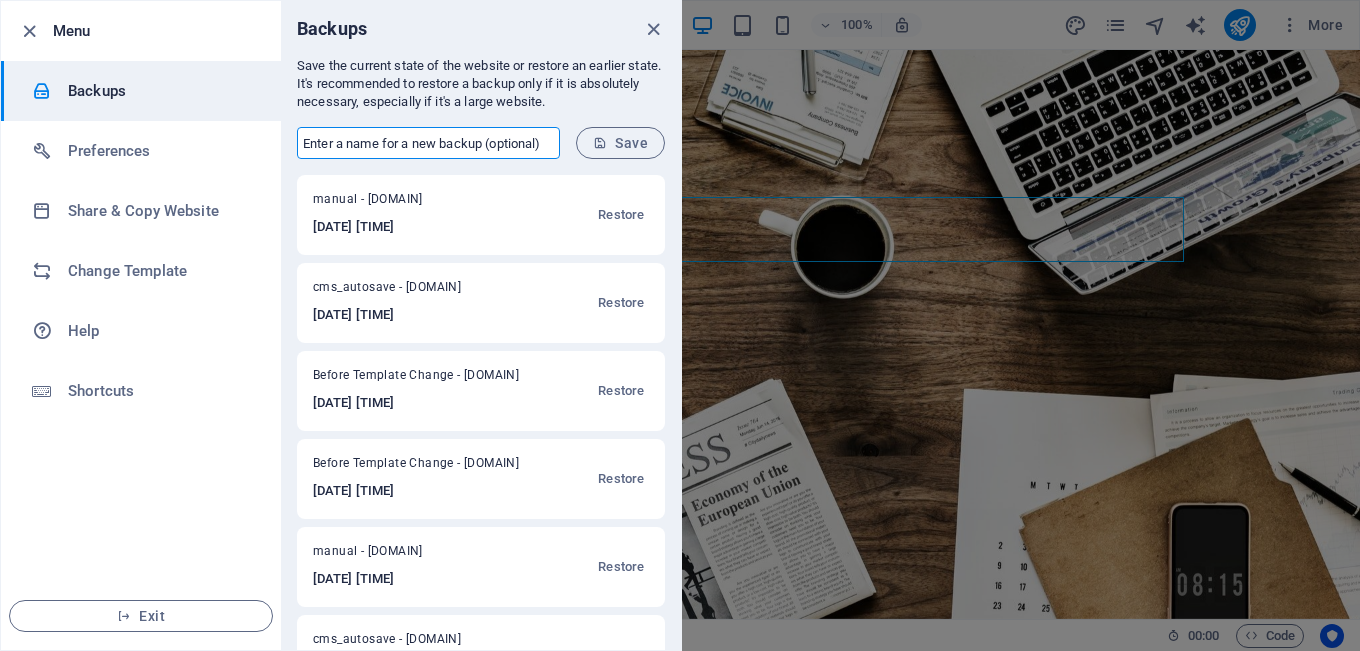 click at bounding box center (428, 143) 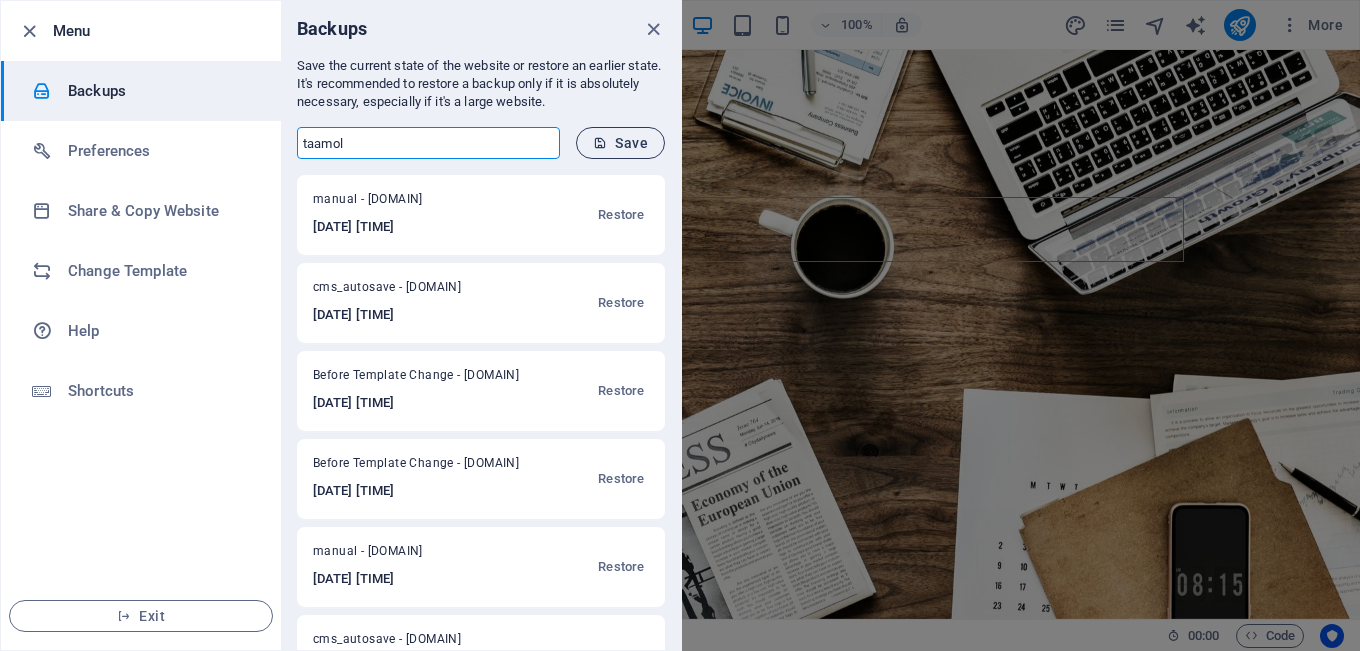 type on "taamol" 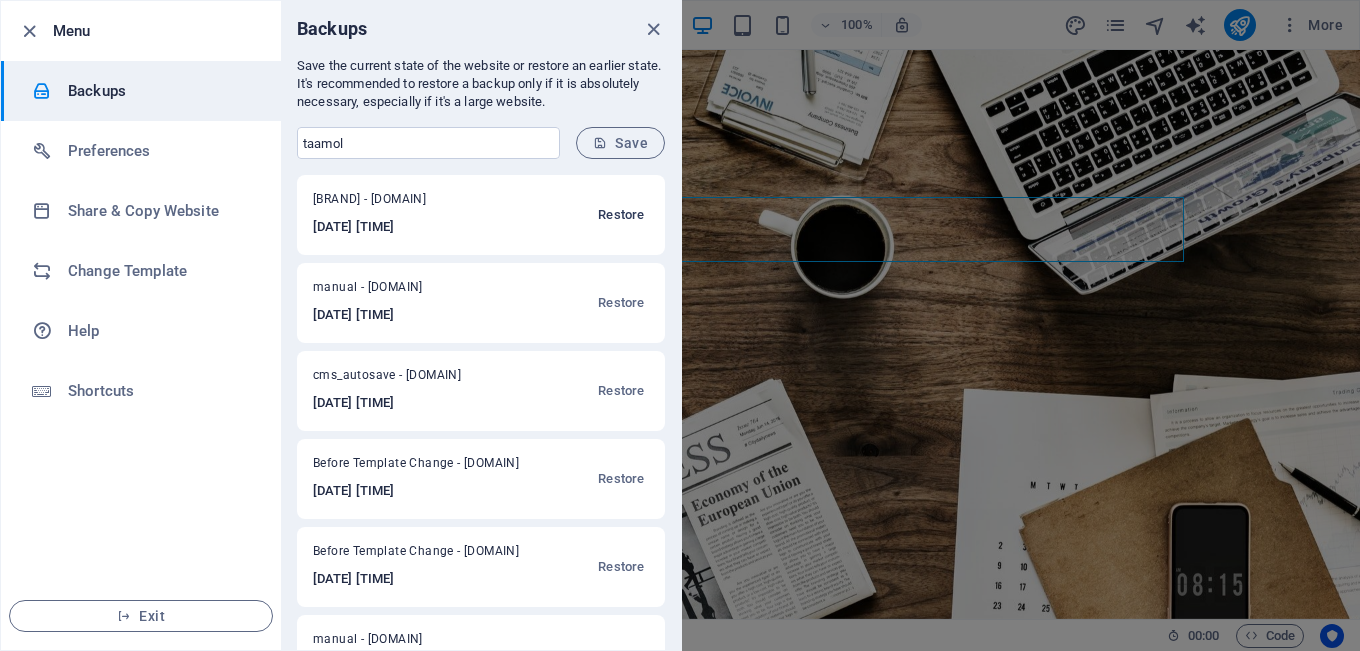 click on "Restore" at bounding box center (621, 215) 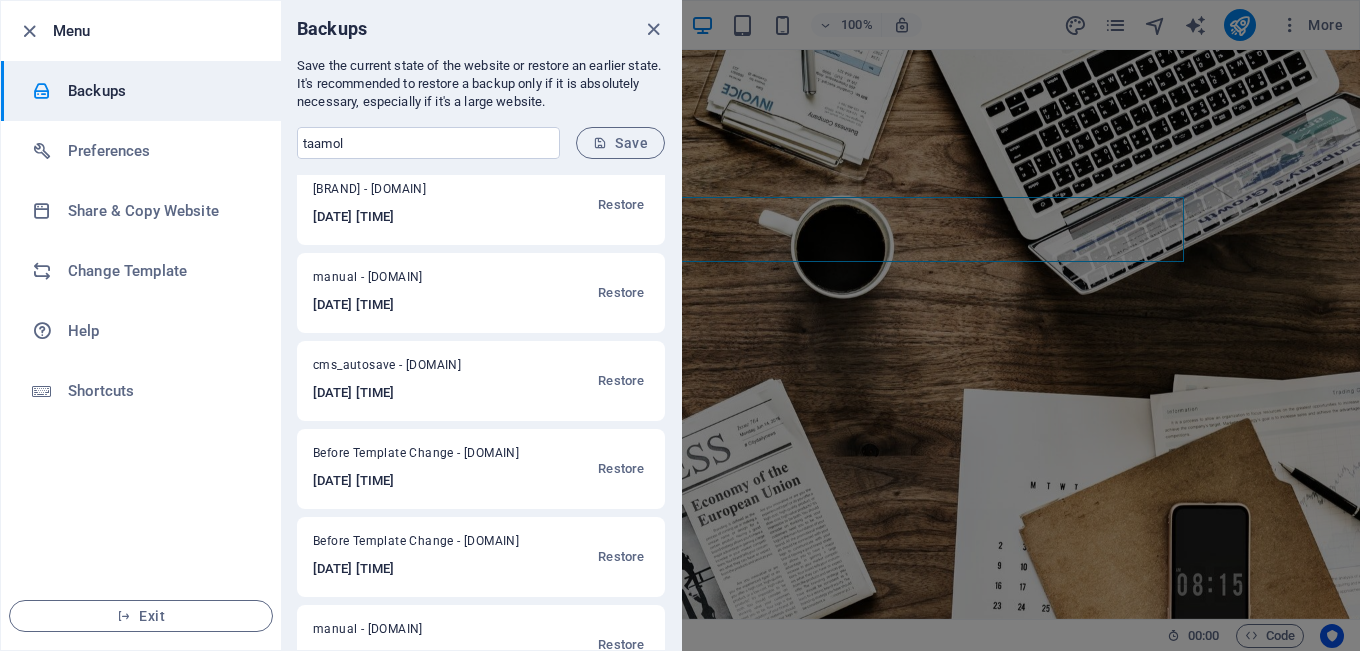 scroll, scrollTop: 0, scrollLeft: 0, axis: both 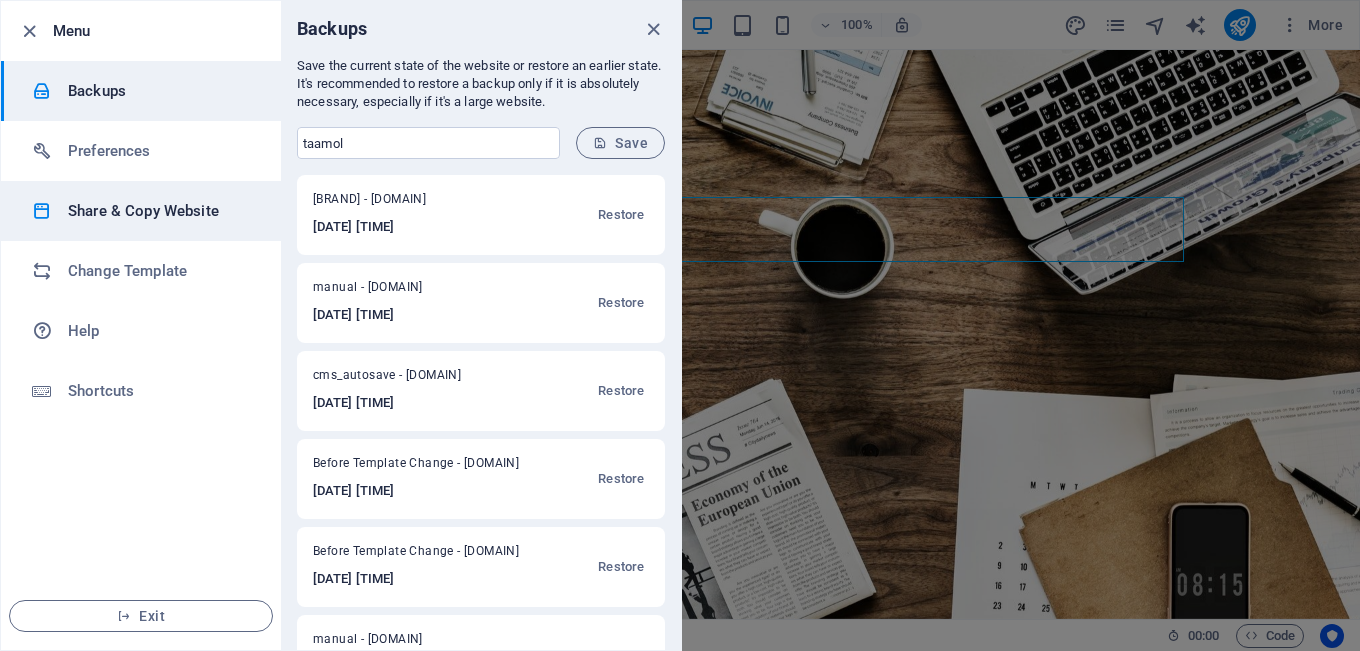 click on "Share & Copy Website" at bounding box center (160, 211) 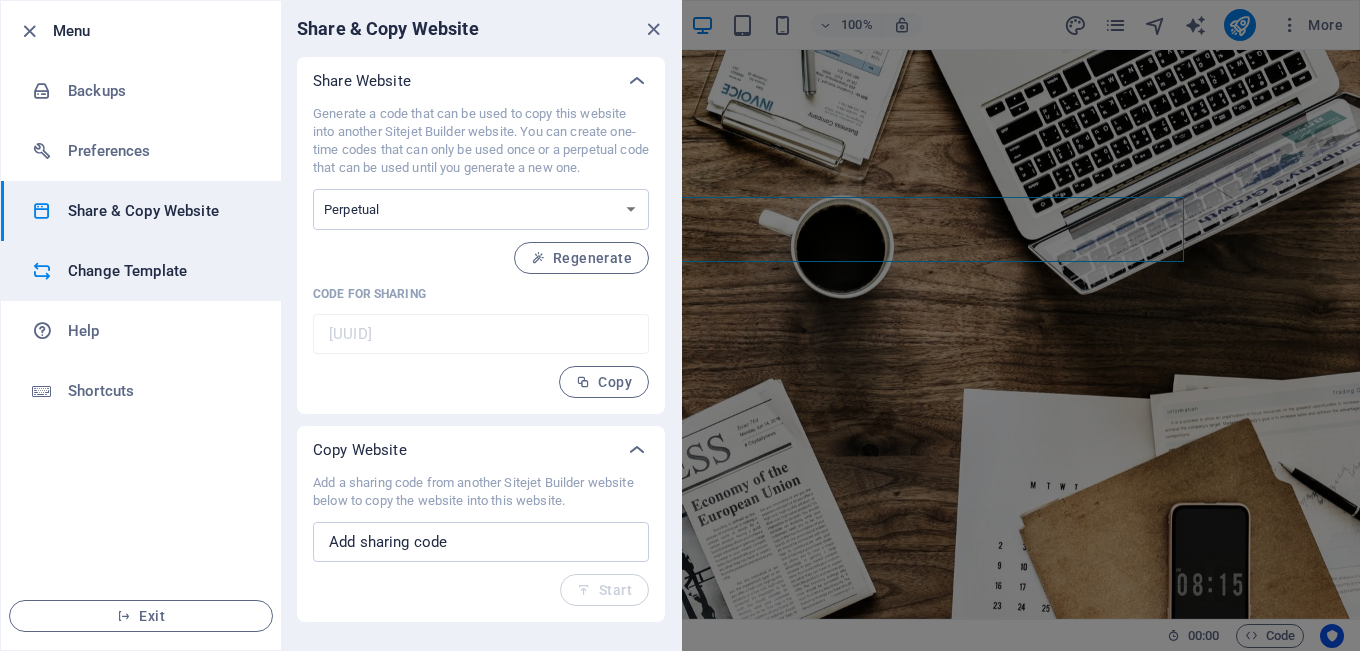 click on "Change Template" at bounding box center [160, 271] 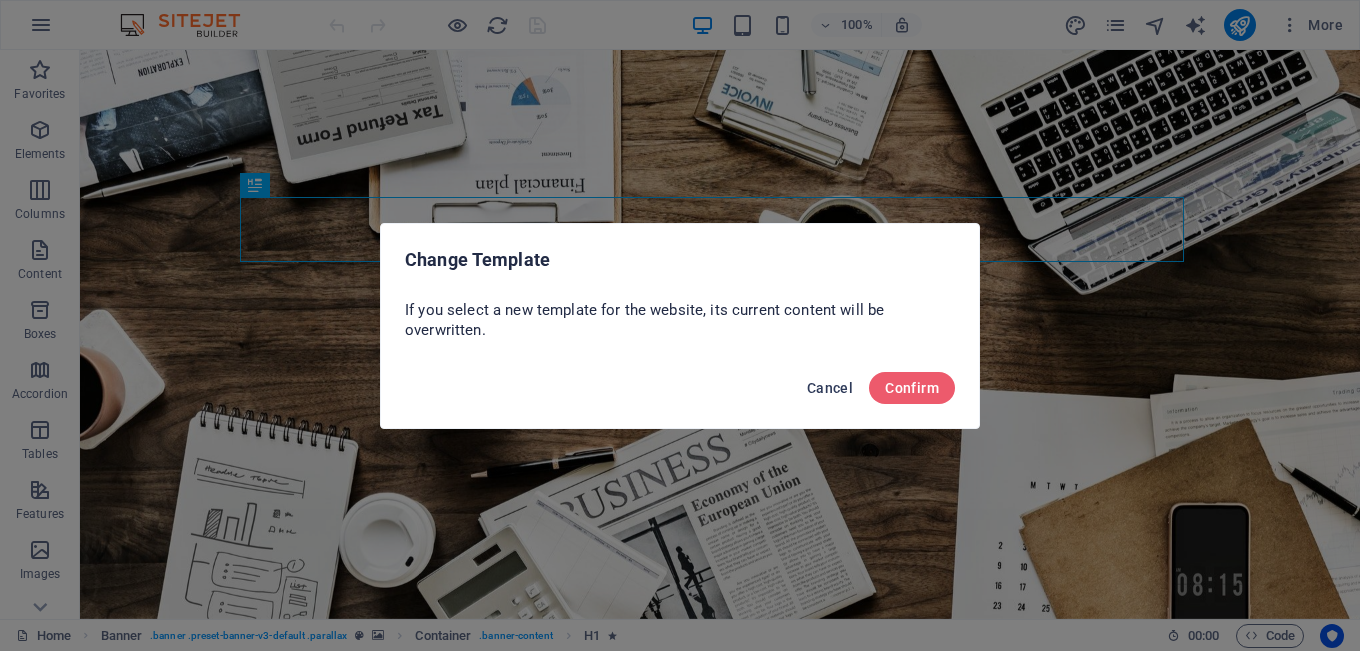 click on "Cancel" at bounding box center (830, 388) 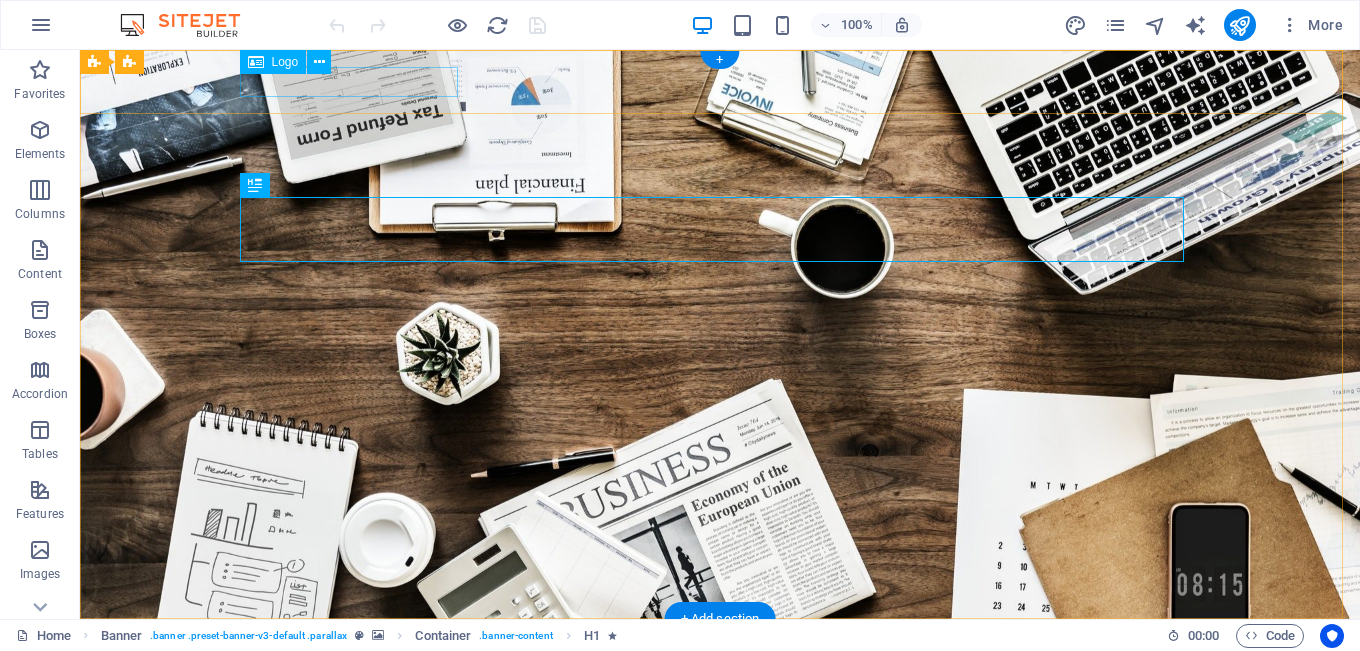 click at bounding box center [720, 650] 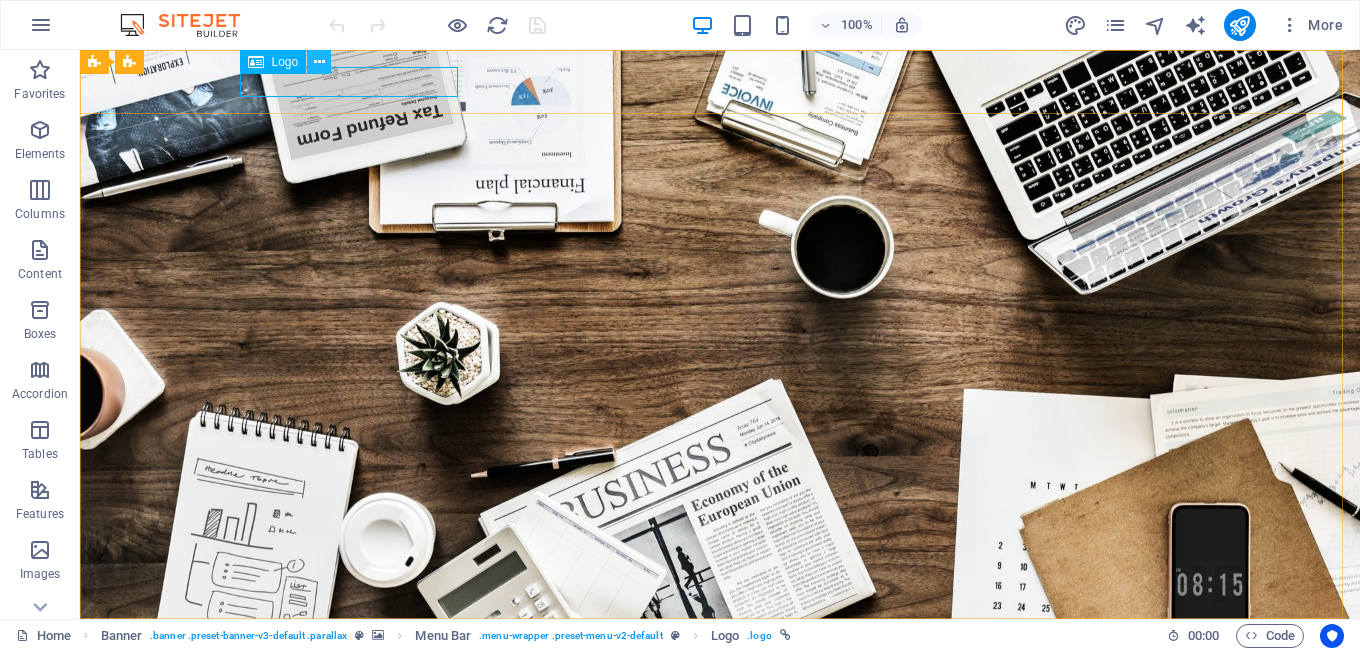 click at bounding box center [319, 62] 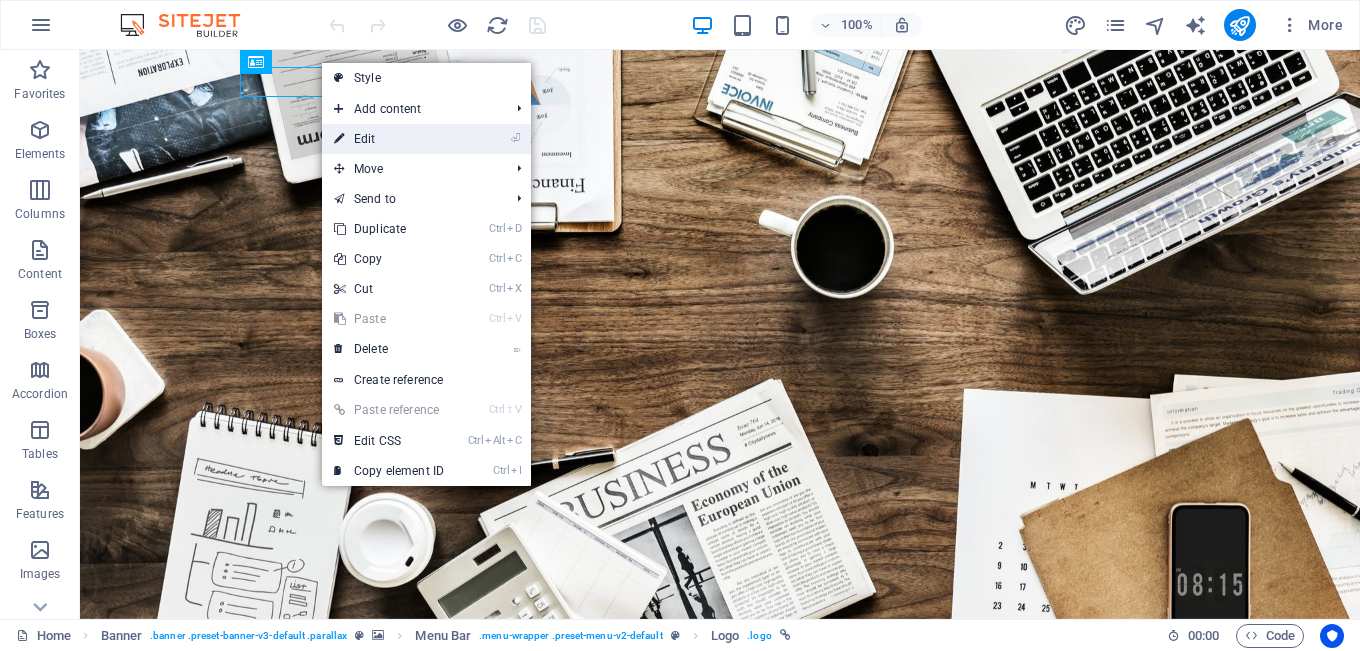 click on "⏎  Edit" at bounding box center [389, 139] 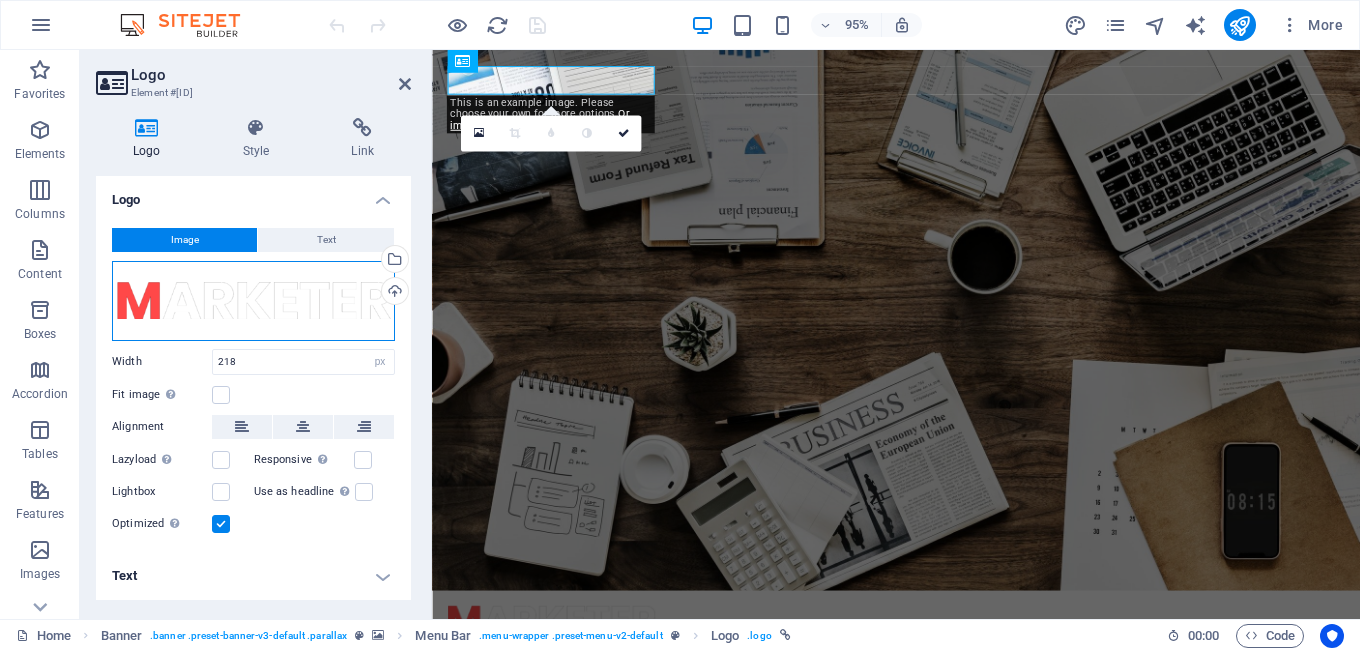 click on "Drag files here, click to choose files or select files from Files or our free stock photos & videos" at bounding box center (253, 301) 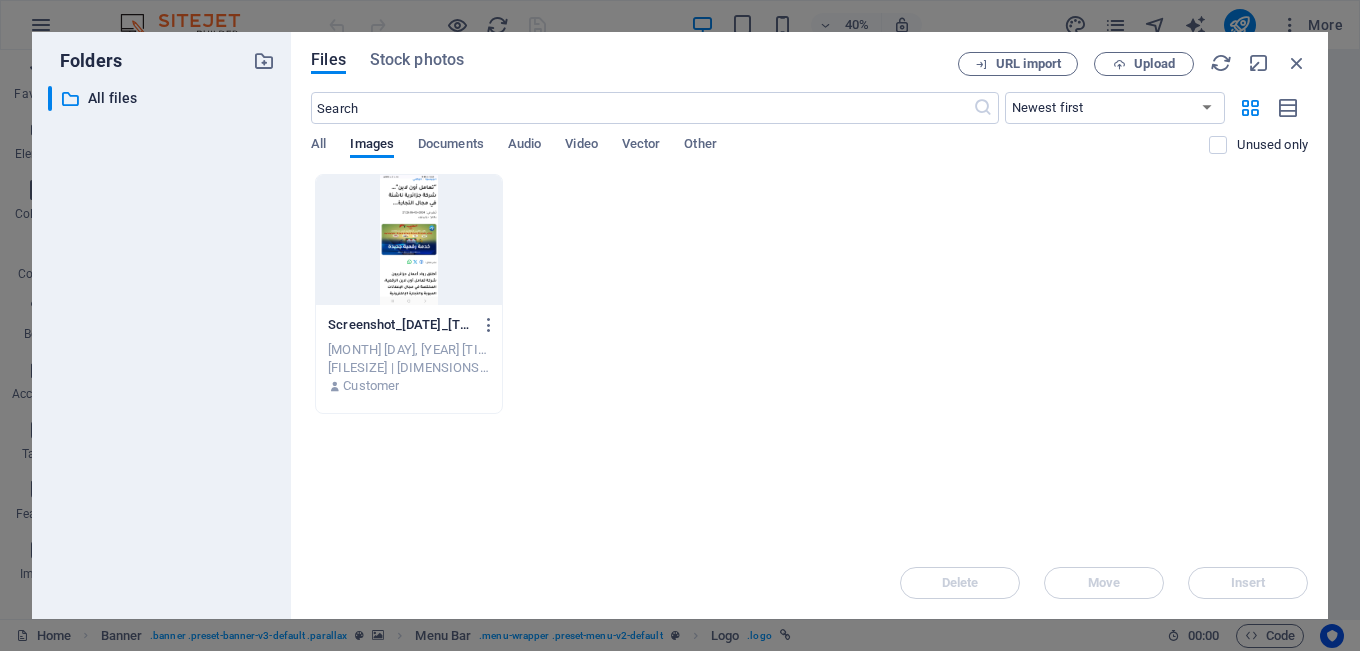 click at bounding box center (409, 240) 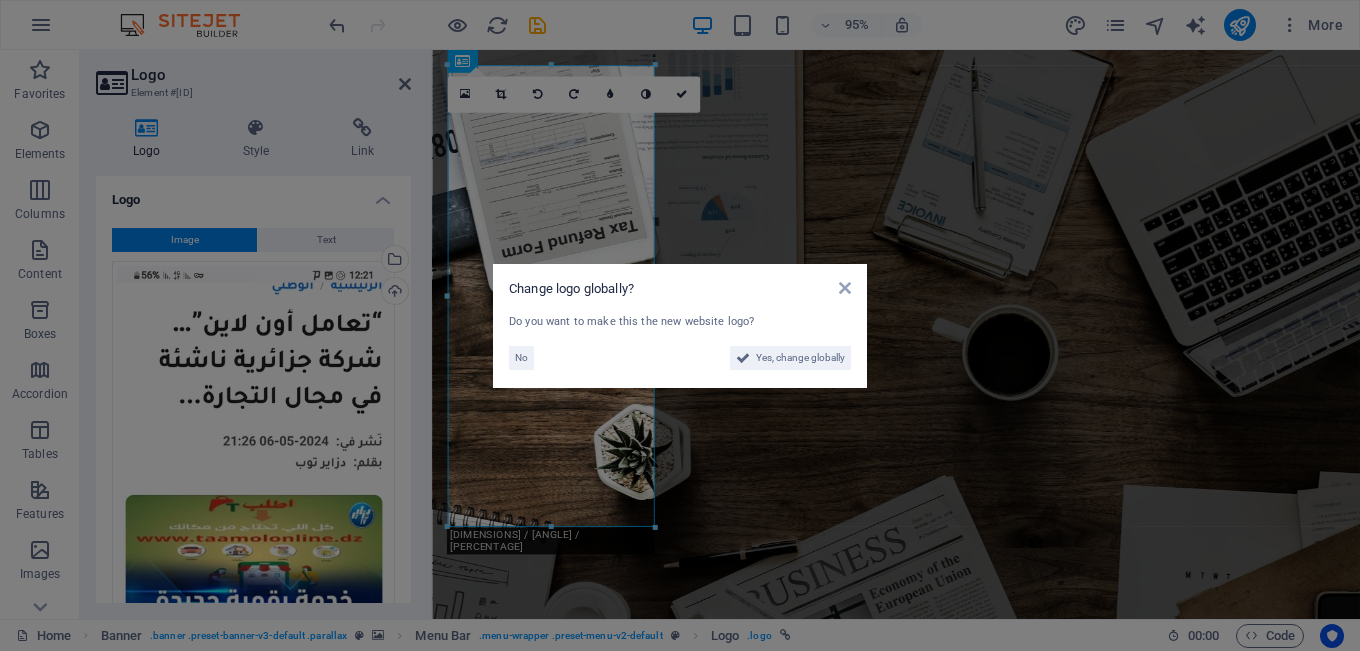 click on "Change logo globally? Do you want to make this the new website logo? No Yes, change globally" at bounding box center (680, 325) 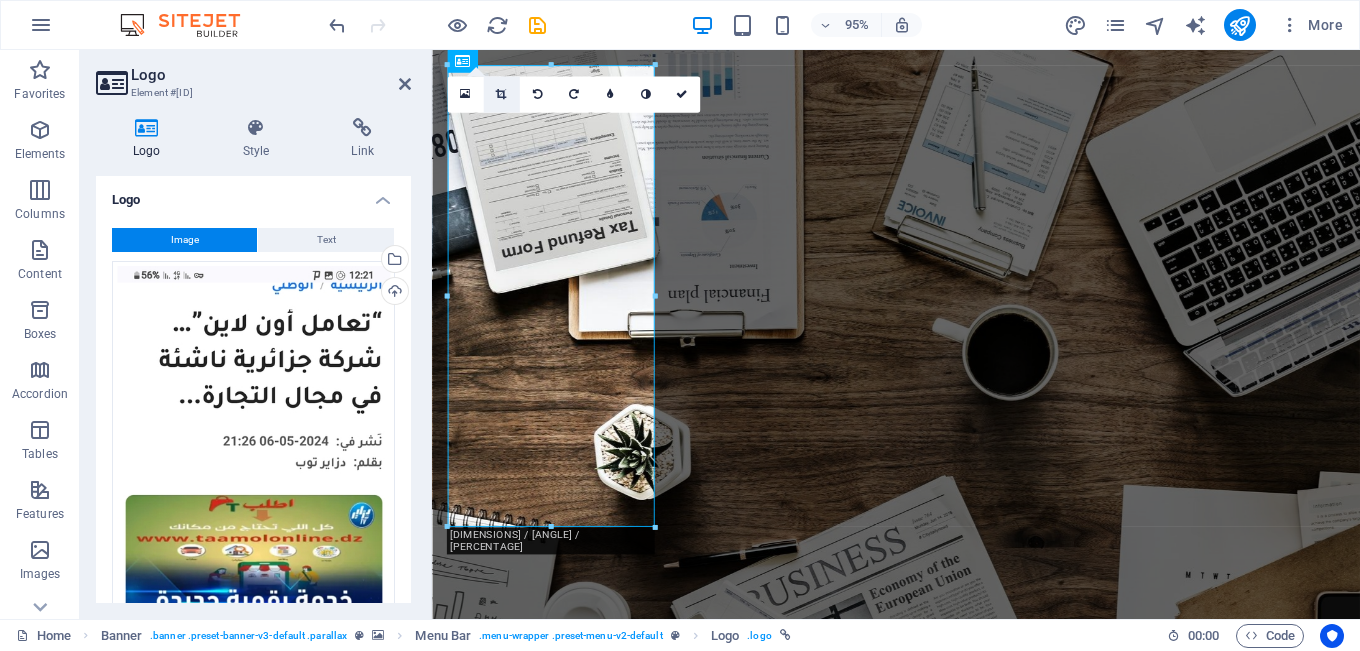 click at bounding box center (501, 94) 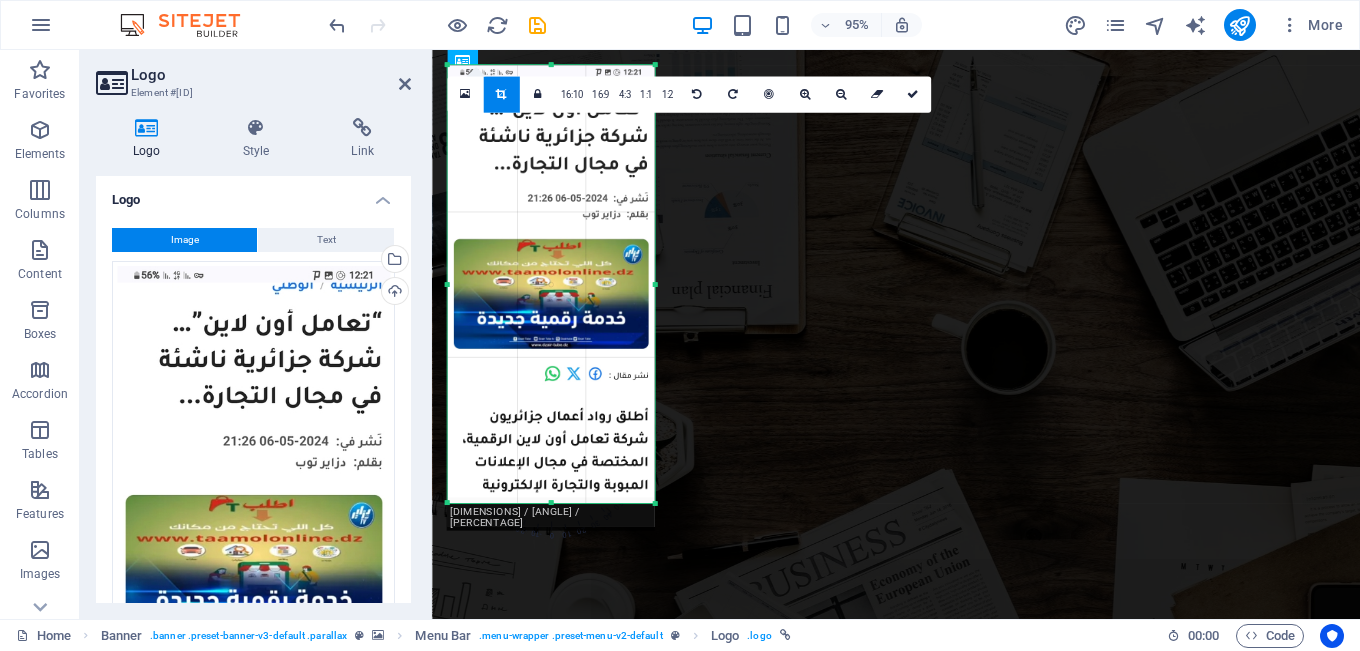 drag, startPoint x: 657, startPoint y: 533, endPoint x: 656, endPoint y: 508, distance: 25.019993 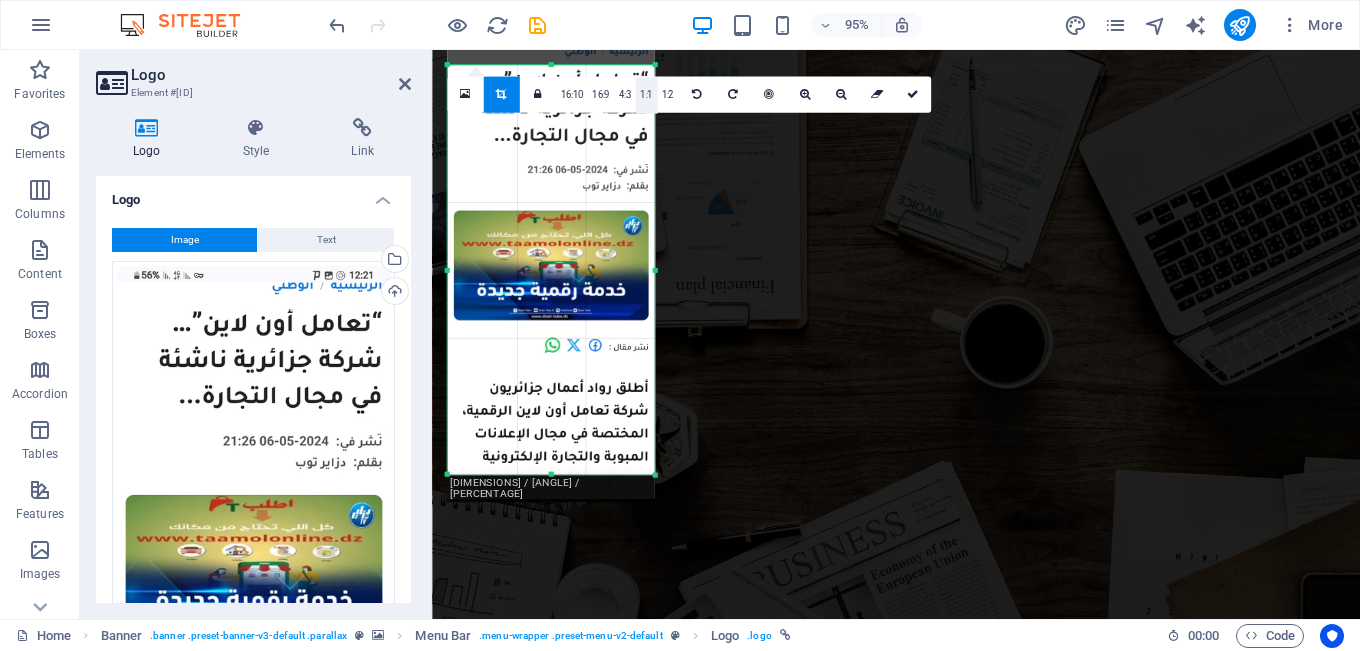 drag, startPoint x: 652, startPoint y: 63, endPoint x: 653, endPoint y: 93, distance: 30.016663 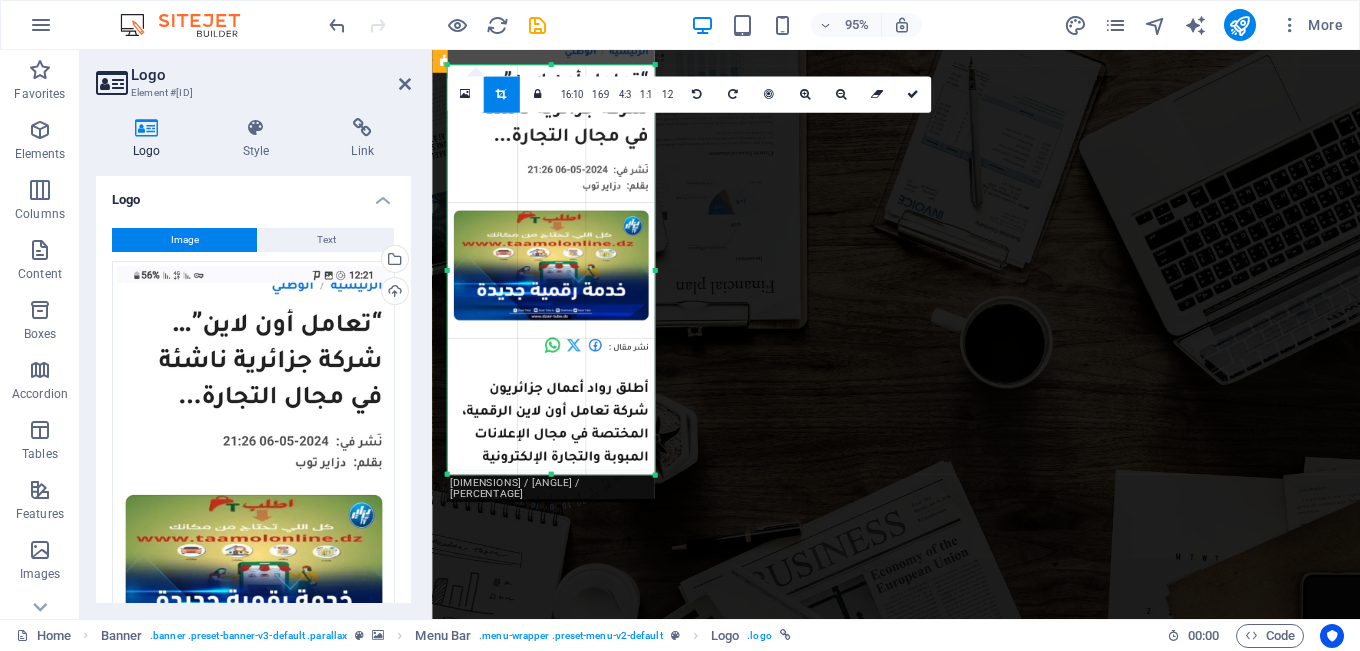 click on "بيت معلومات عنا خدمات المشاريع فريق اتصال" at bounding box center [920, 1078] 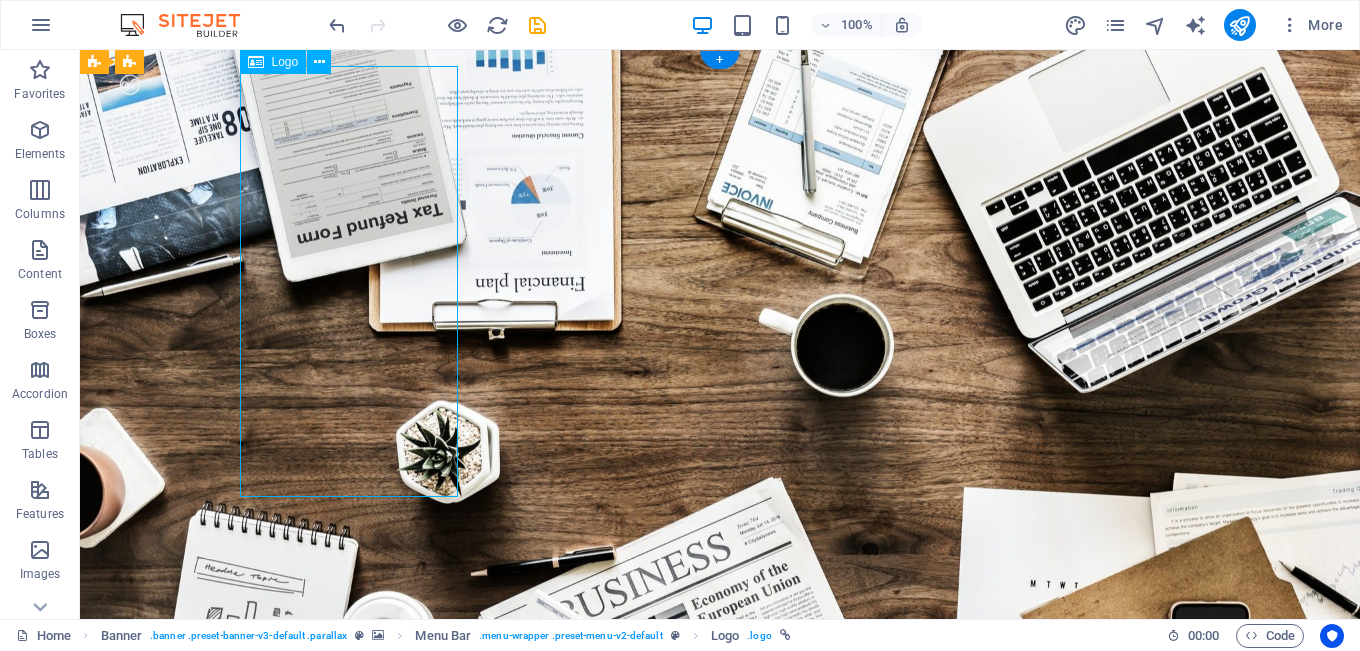 drag, startPoint x: 341, startPoint y: 146, endPoint x: 429, endPoint y: 173, distance: 92.0489 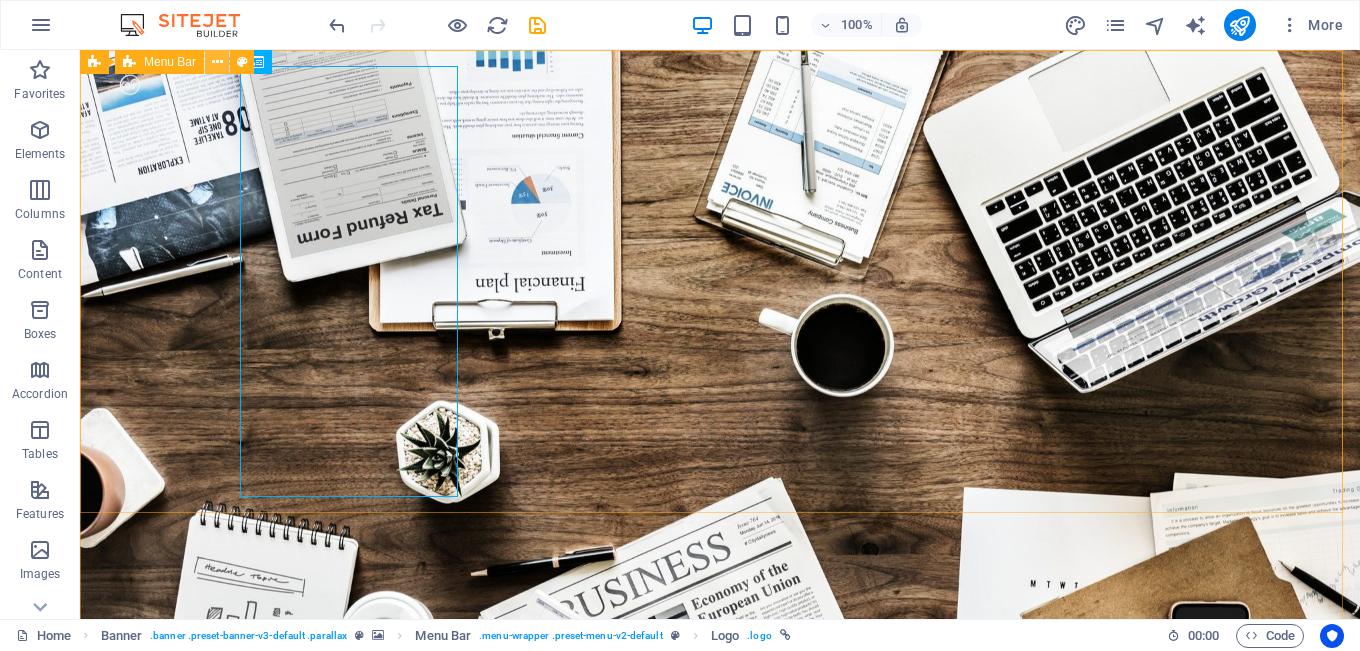 click at bounding box center [217, 62] 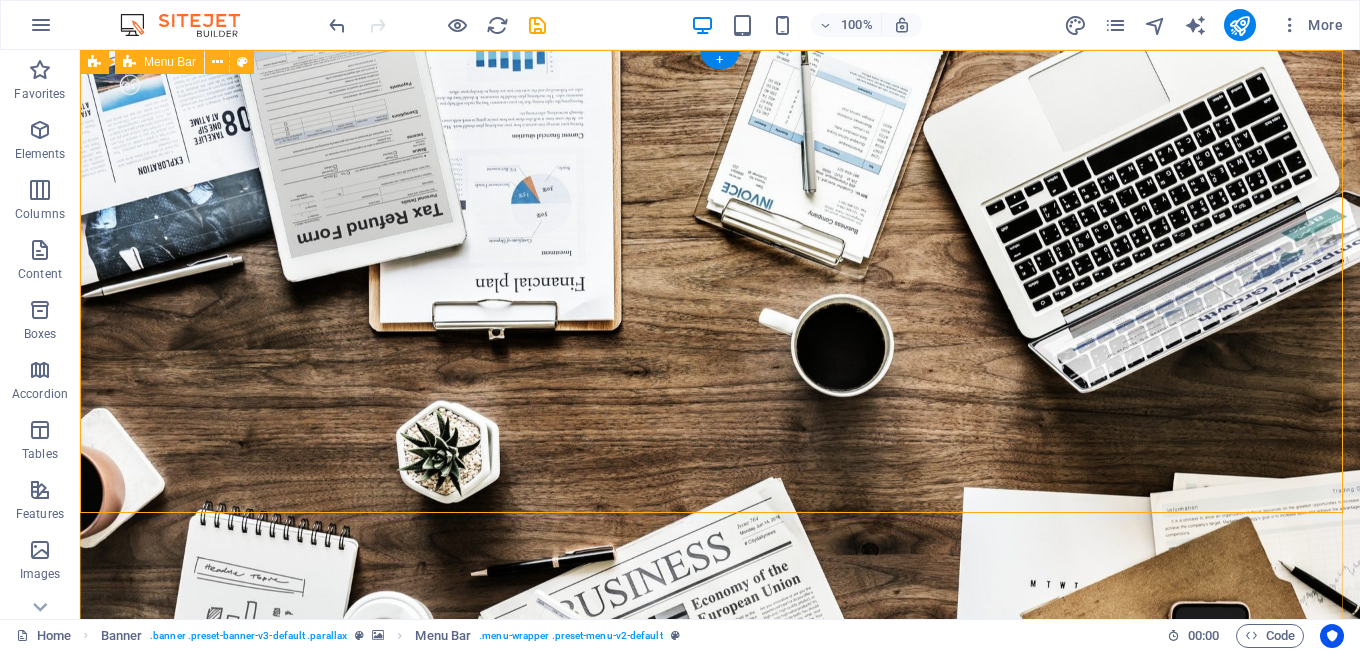 click on "بيت معلومات عنا خدمات المشاريع فريق اتصال" at bounding box center (720, 1063) 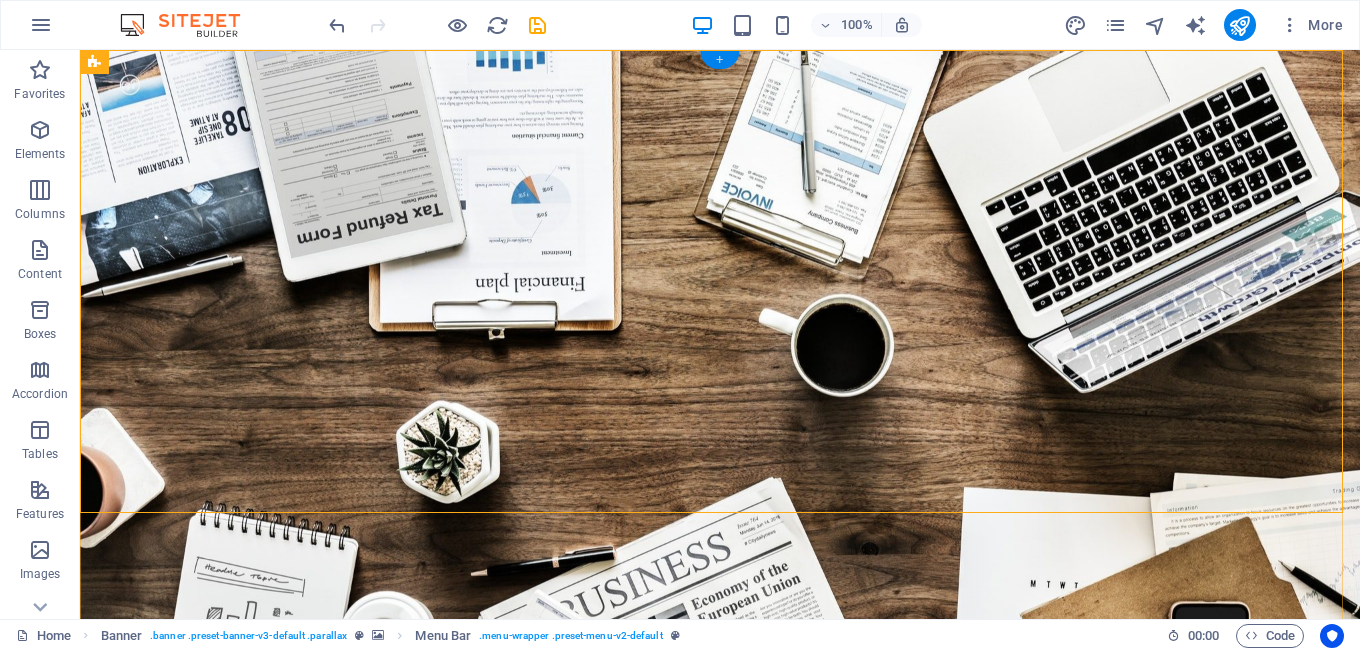 click on "+" at bounding box center [719, 60] 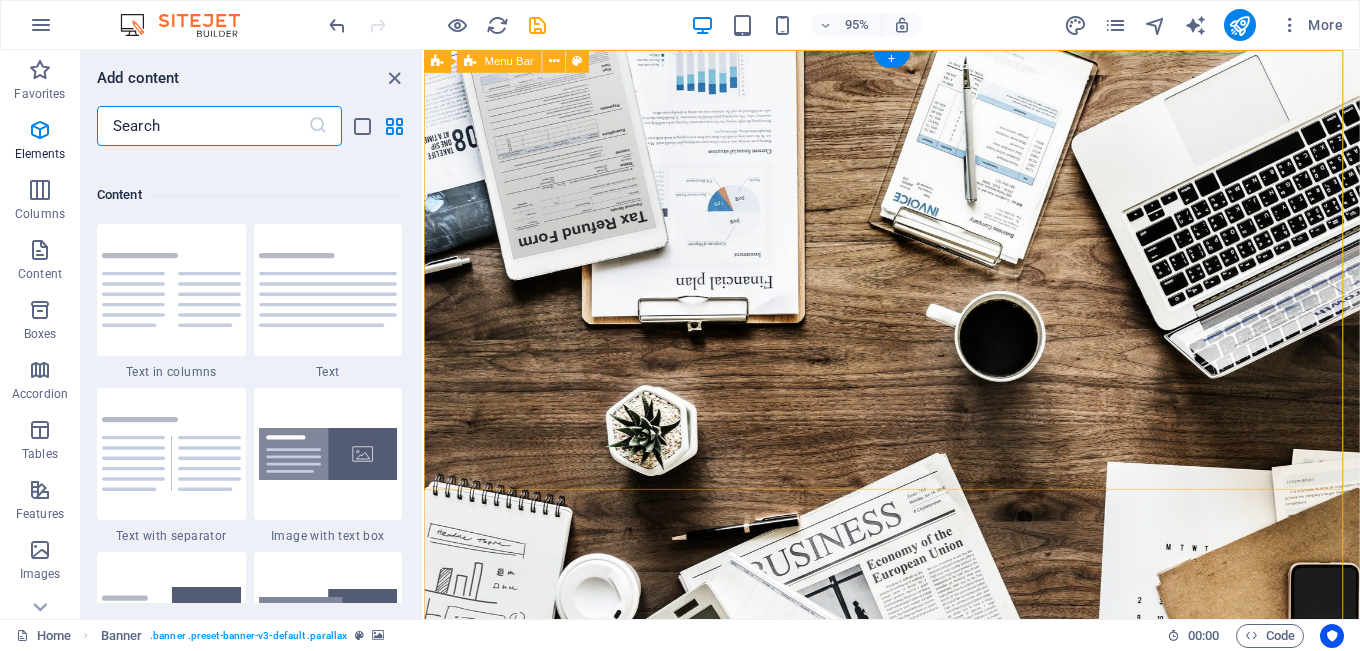 scroll, scrollTop: 3499, scrollLeft: 0, axis: vertical 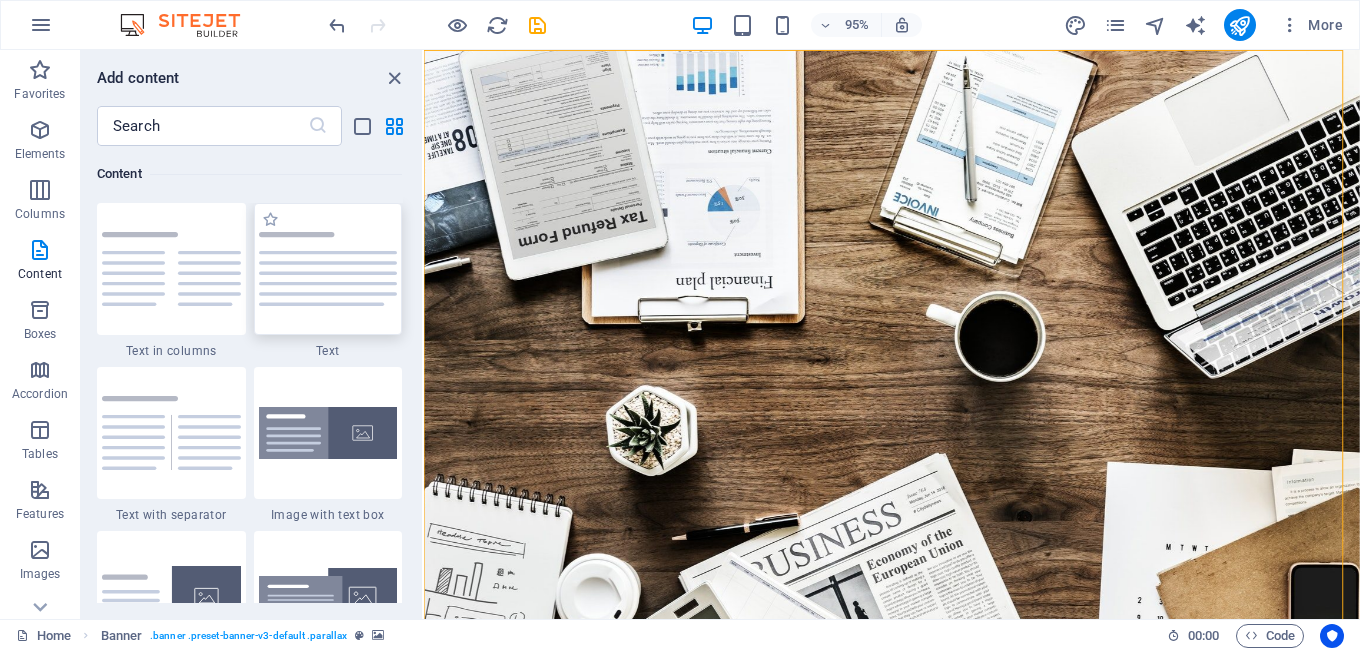 click at bounding box center [328, 269] 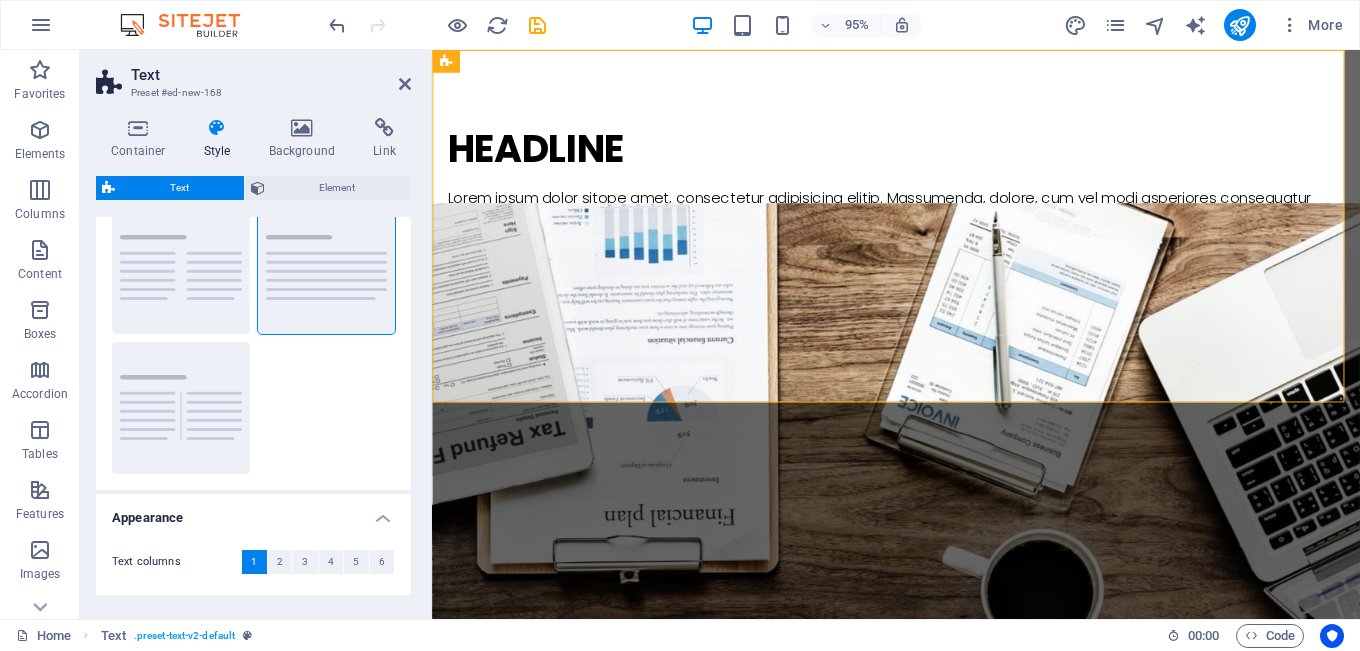 scroll, scrollTop: 139, scrollLeft: 0, axis: vertical 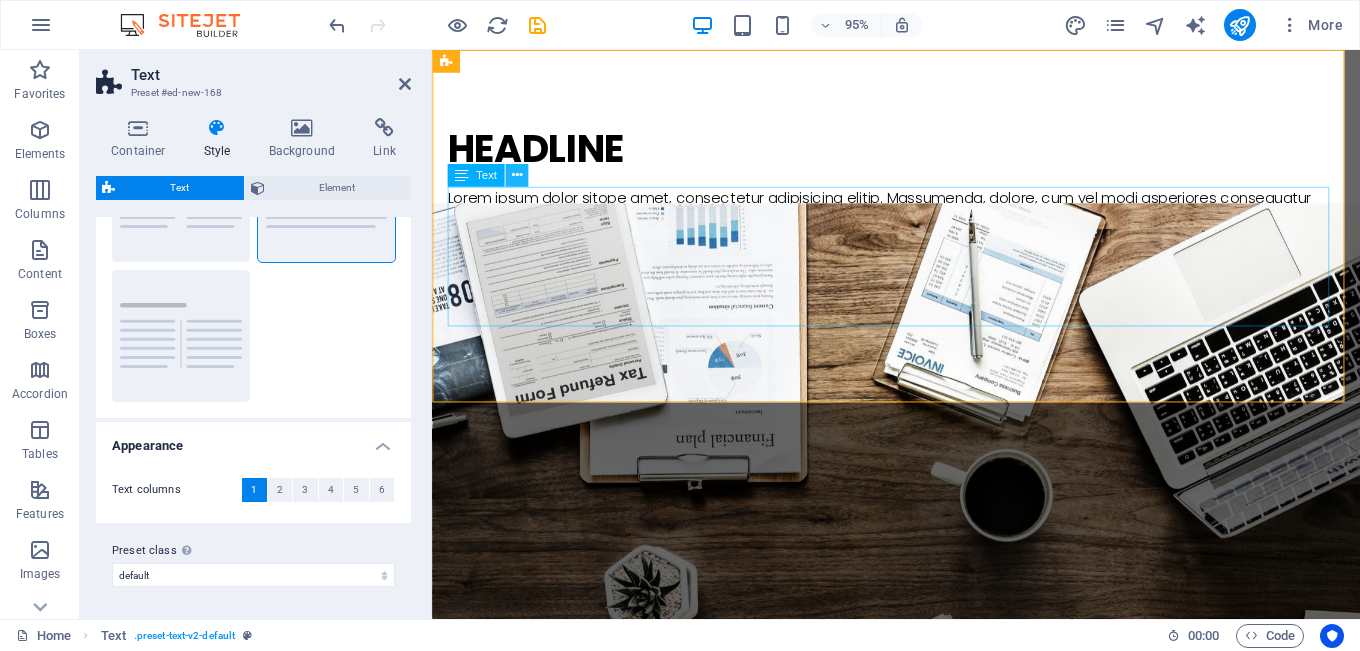 click at bounding box center (516, 175) 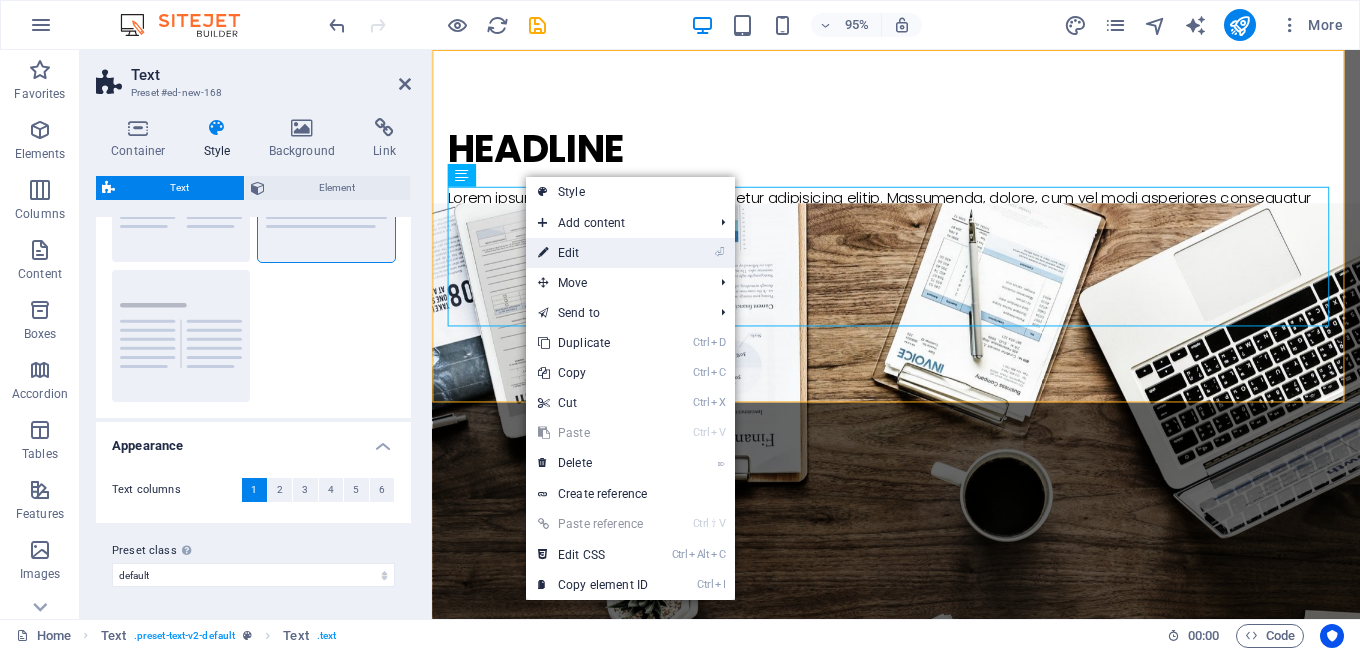 click on "⏎  Edit" at bounding box center [593, 253] 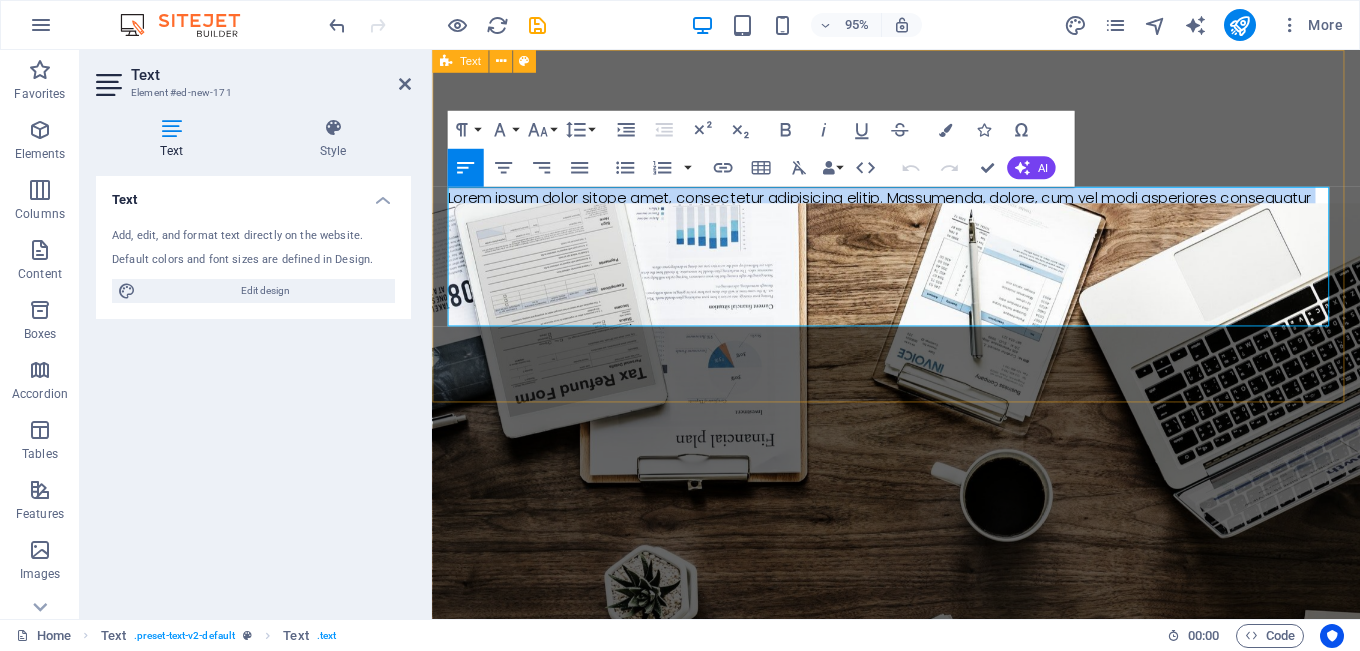 drag, startPoint x: 753, startPoint y: 323, endPoint x: 446, endPoint y: 203, distance: 329.61948 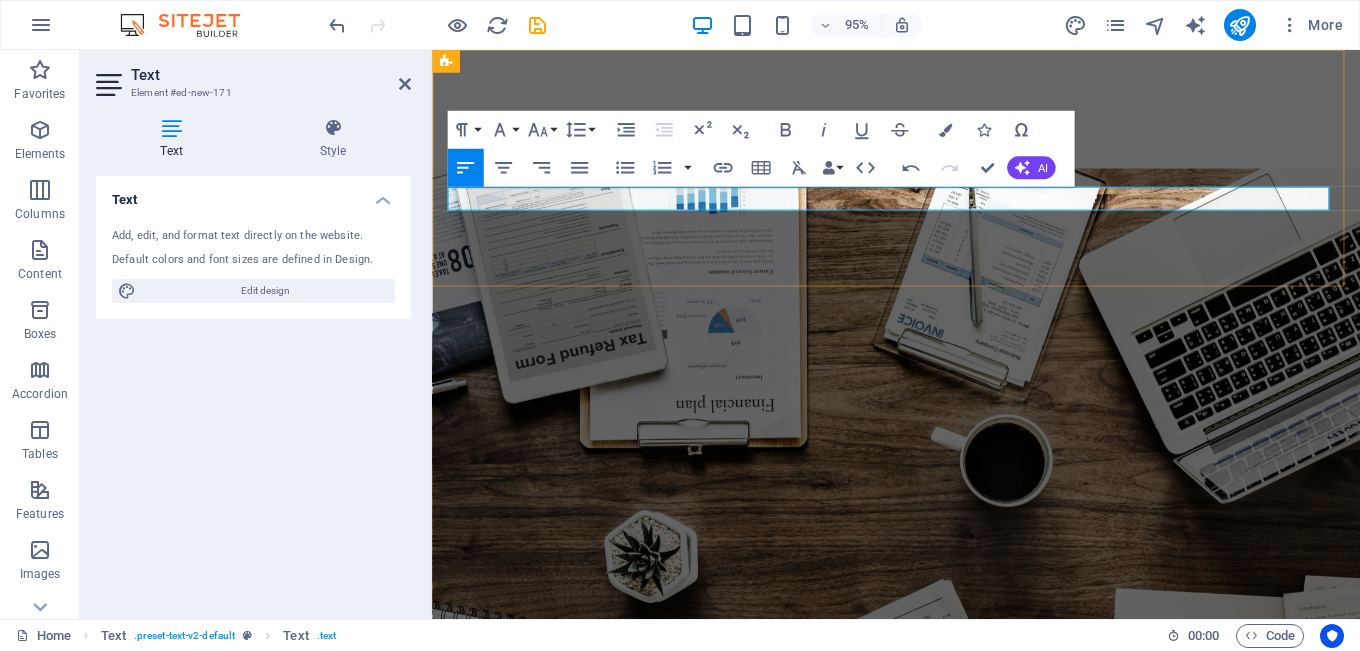 click on "[BRAND] online" at bounding box center [921, 206] 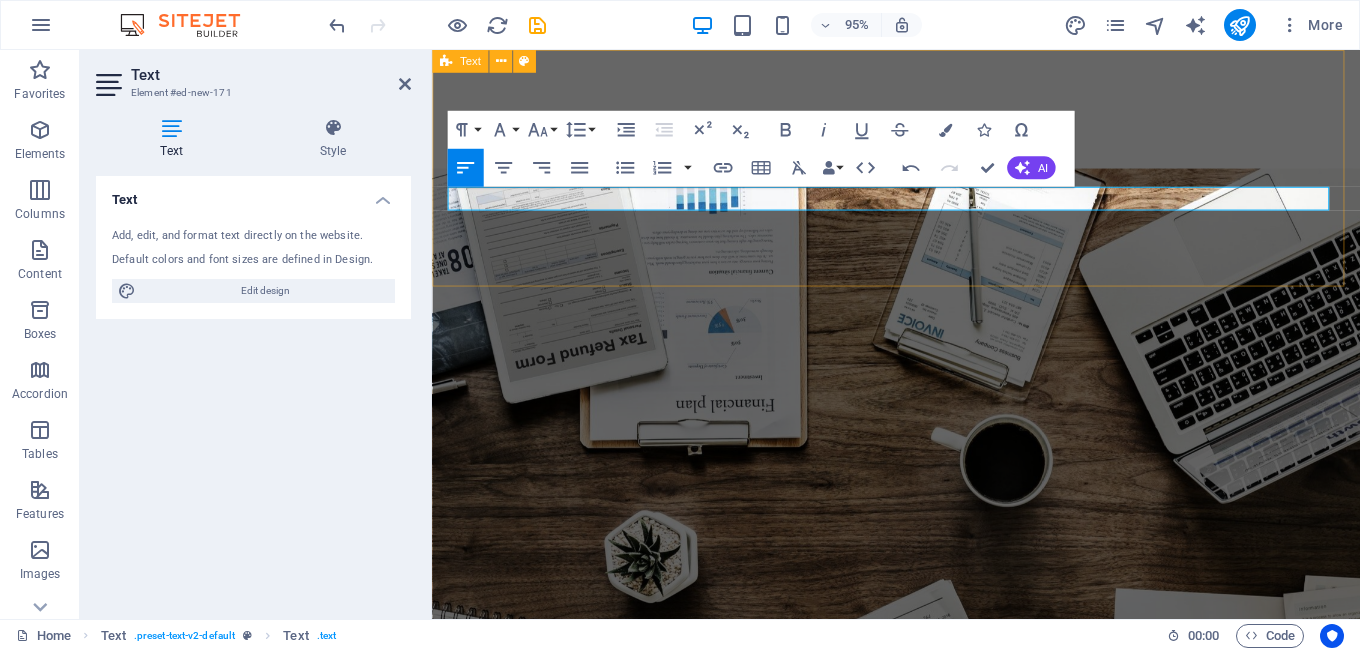 click on "Headline [BRAND] online" at bounding box center [920, 174] 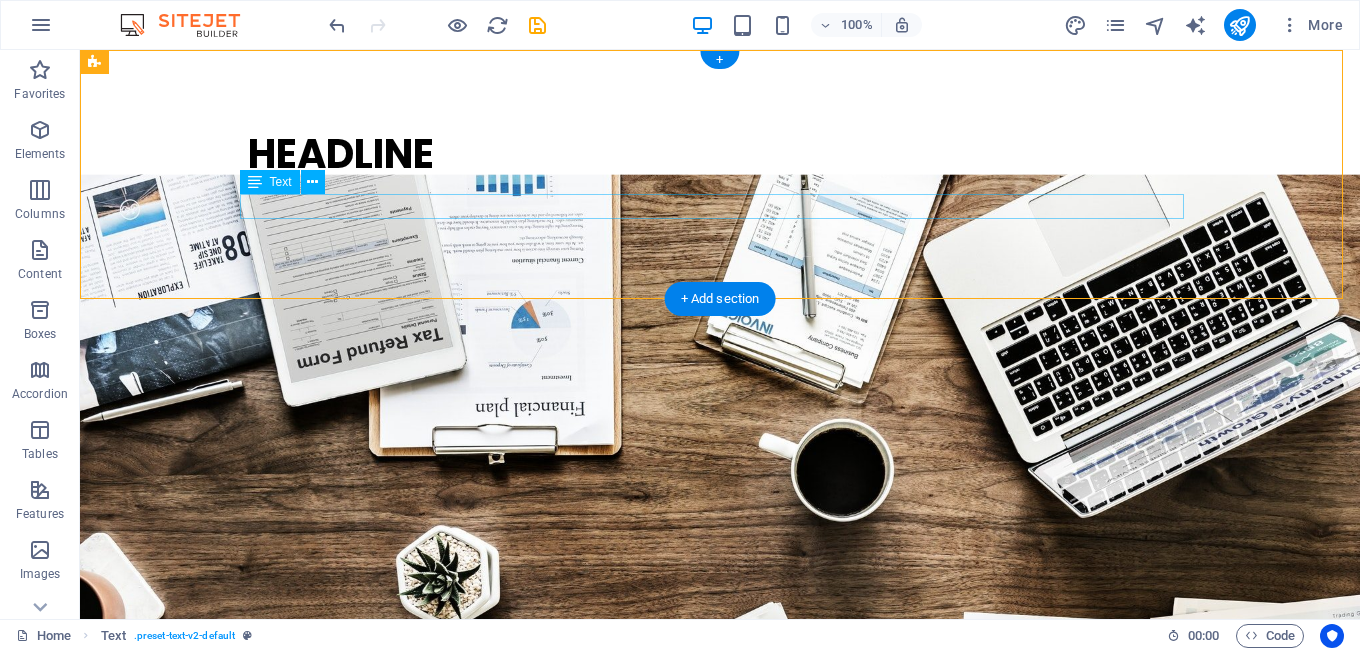 click on "[BRAND] online" at bounding box center (720, 206) 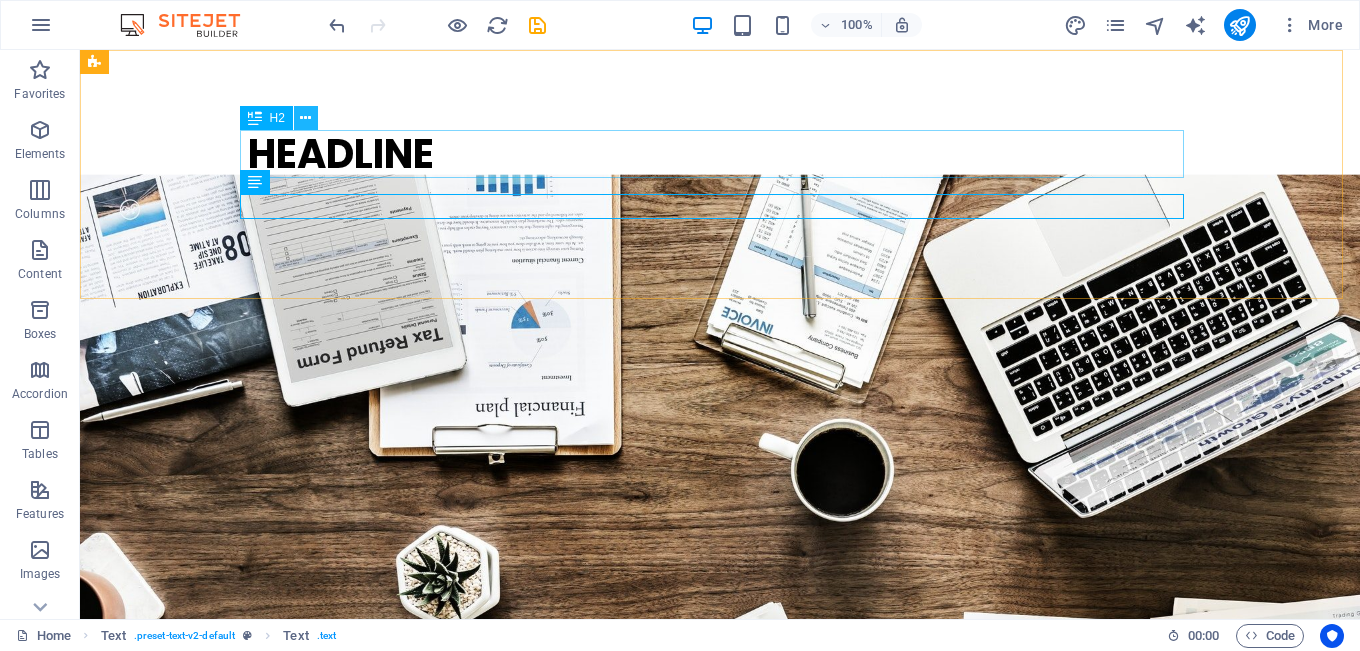 click at bounding box center (305, 118) 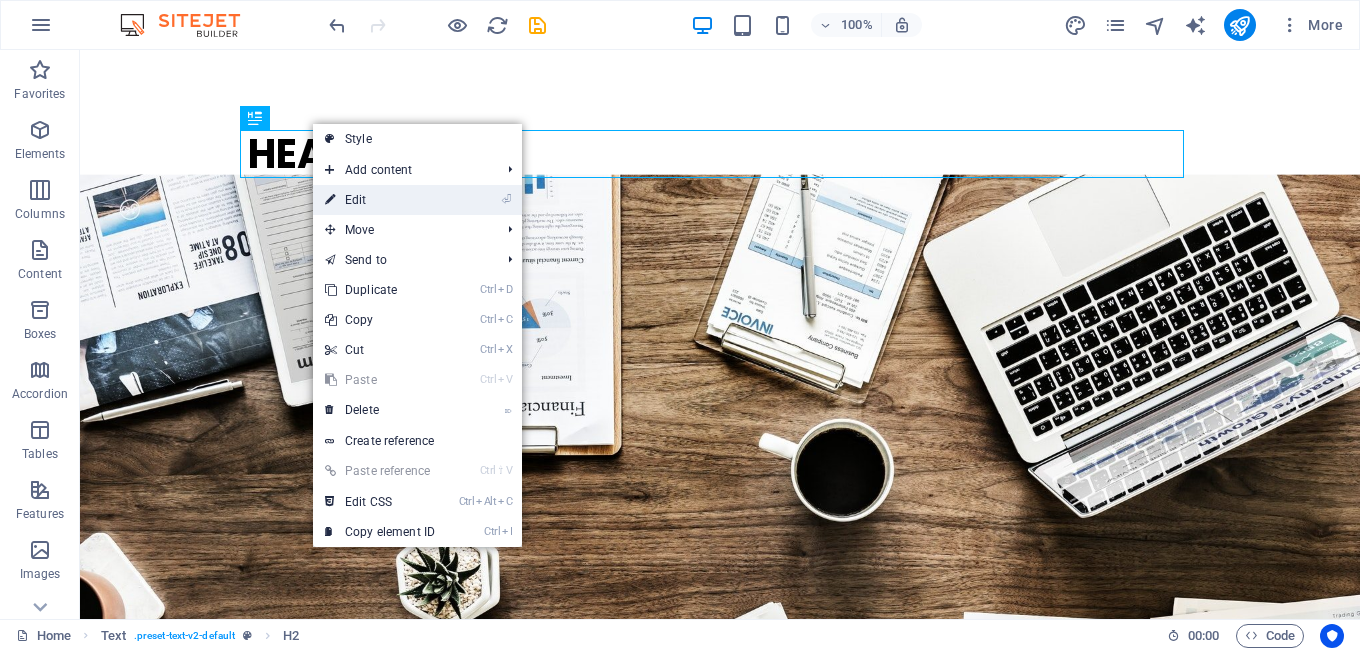 click on "⏎  Edit" at bounding box center (380, 200) 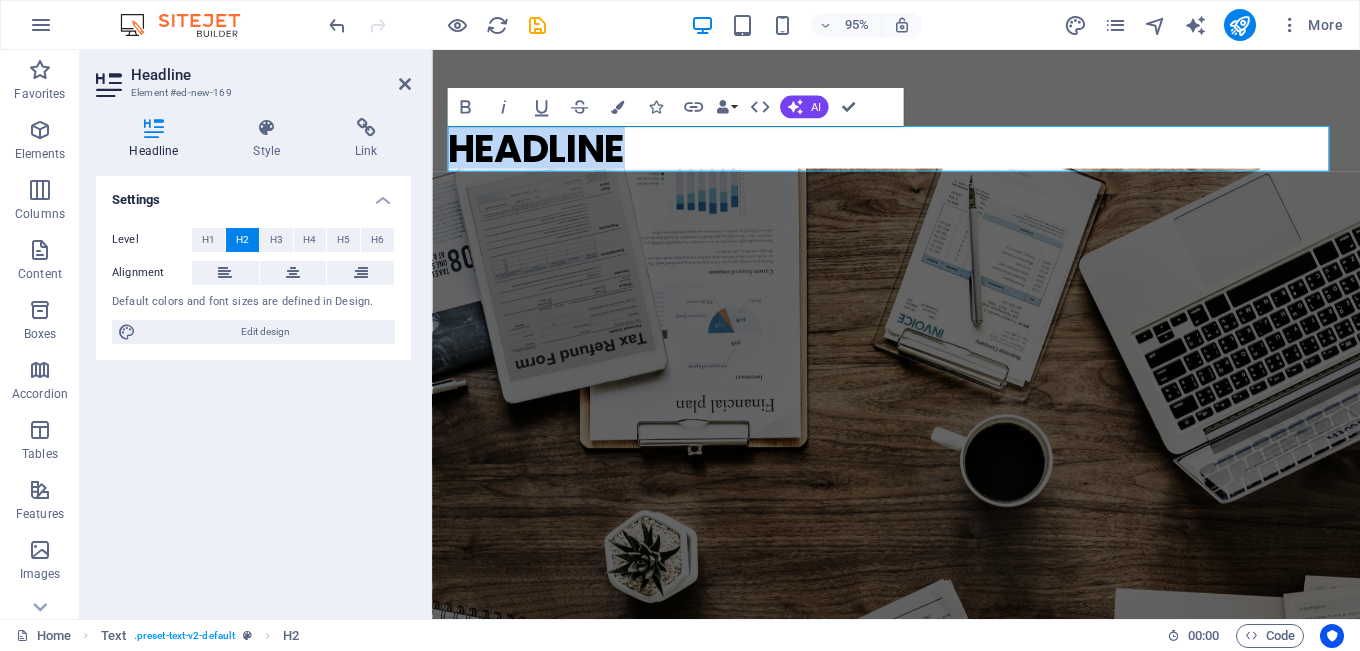 type 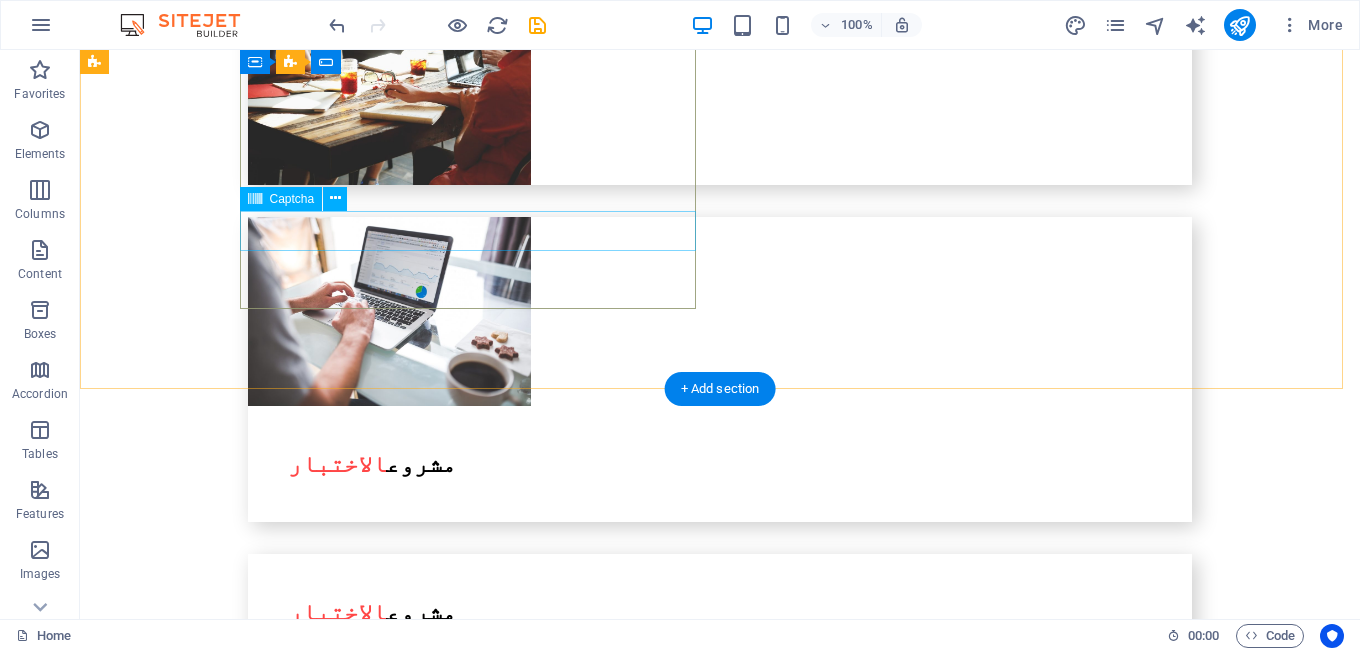 scroll, scrollTop: 5610, scrollLeft: 0, axis: vertical 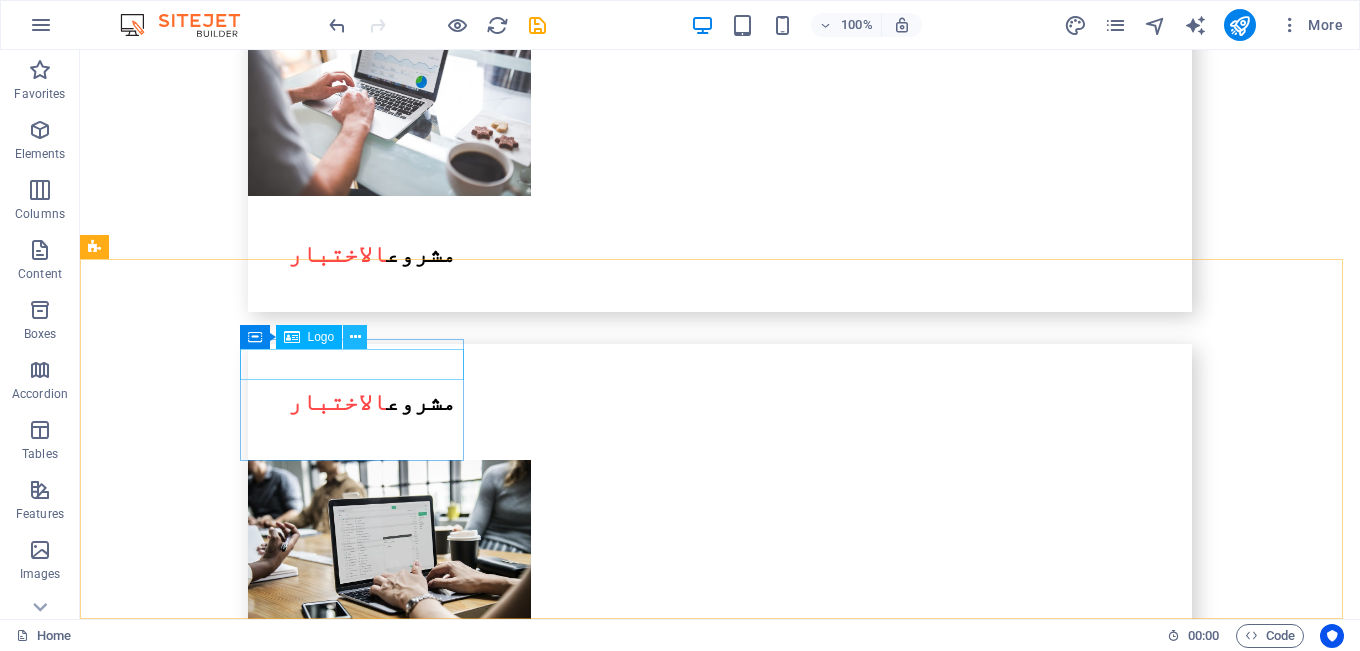 click at bounding box center [355, 337] 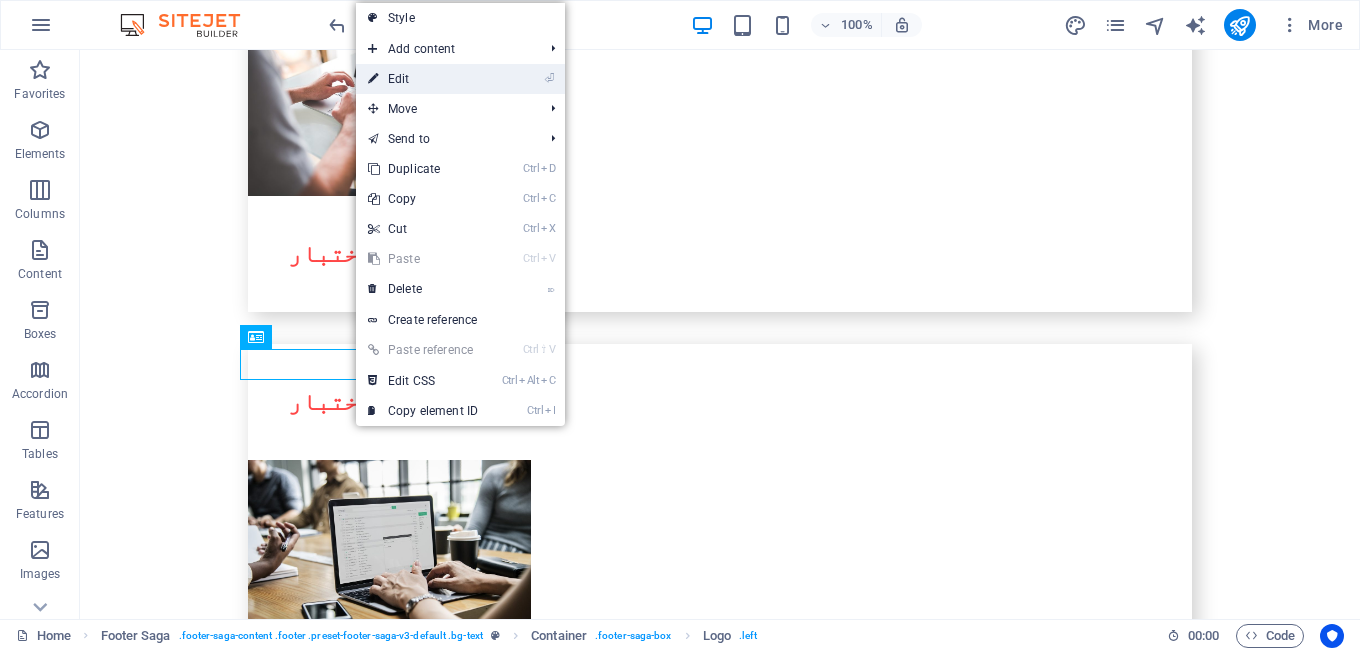 click on "⏎  Edit" at bounding box center (423, 79) 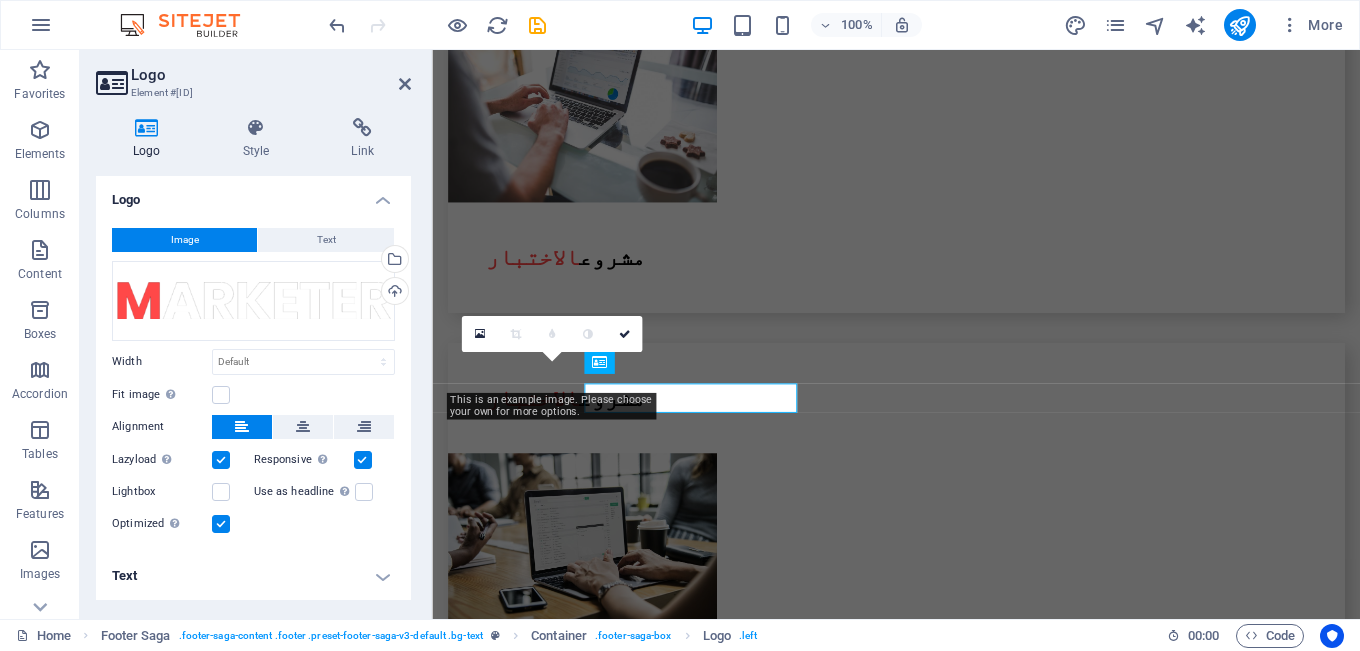 scroll, scrollTop: 5558, scrollLeft: 0, axis: vertical 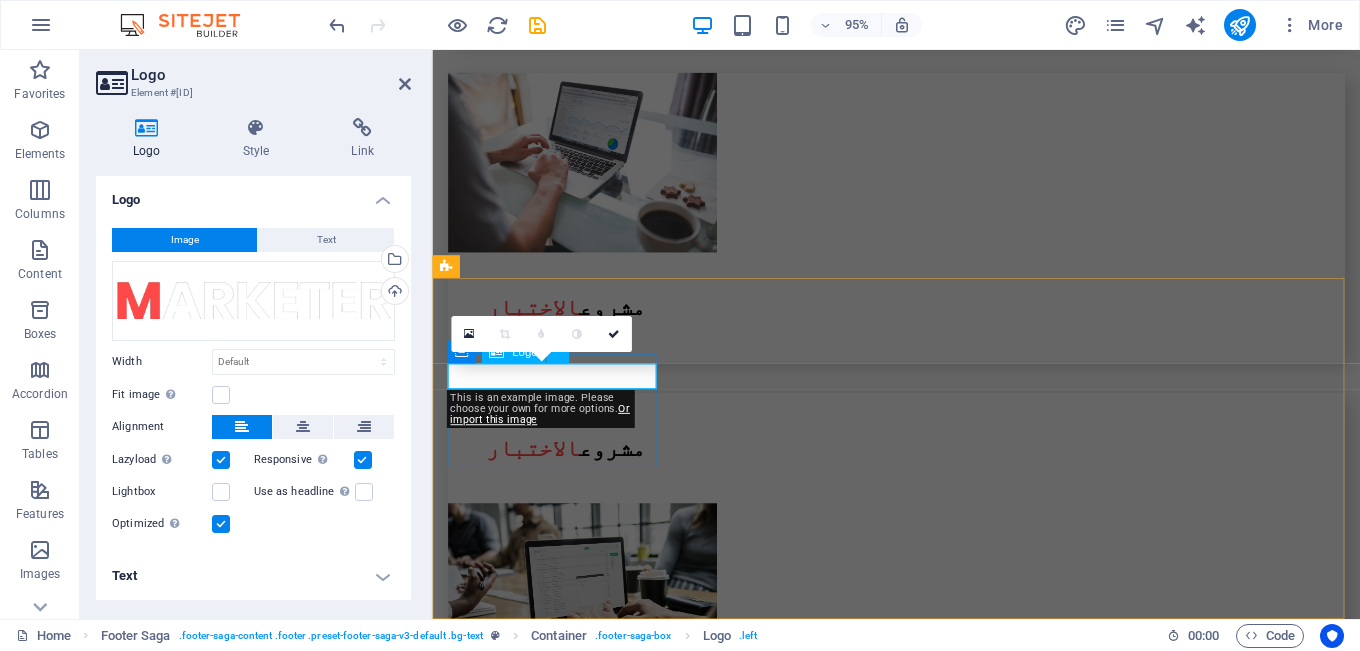 click at bounding box center [560, 4238] 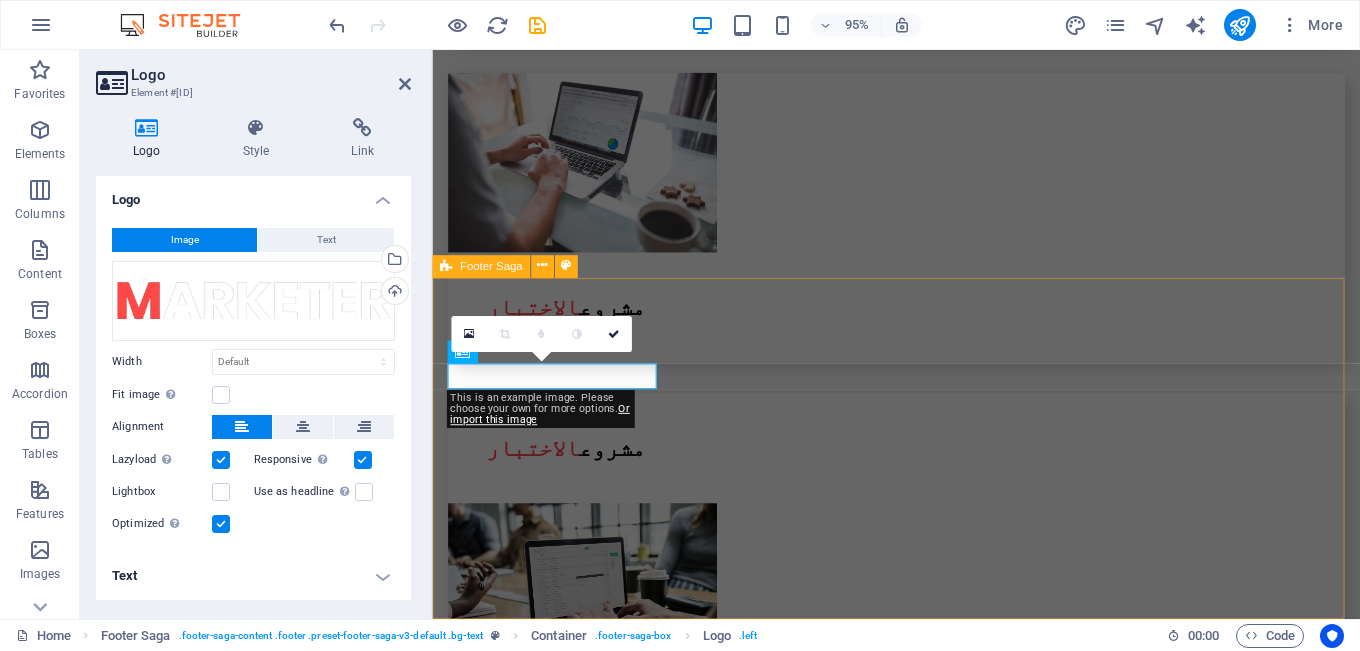 click on "إشعار قانوني سياسة الخصوصية ملاحة بيت معلومات عنا خدمات المشاريع فريق اتصال وسائل التواصل الاجتماعي فيسبوك تغريد انستغرام" at bounding box center (920, 4499) 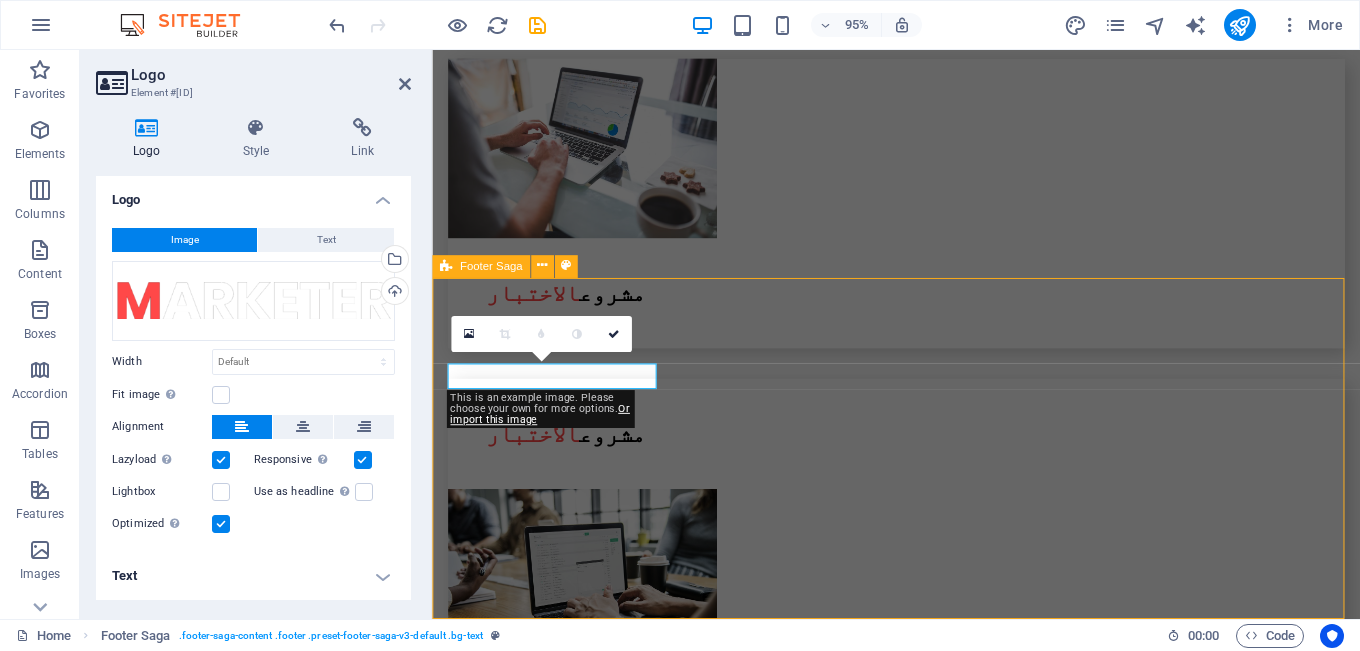 scroll, scrollTop: 5610, scrollLeft: 0, axis: vertical 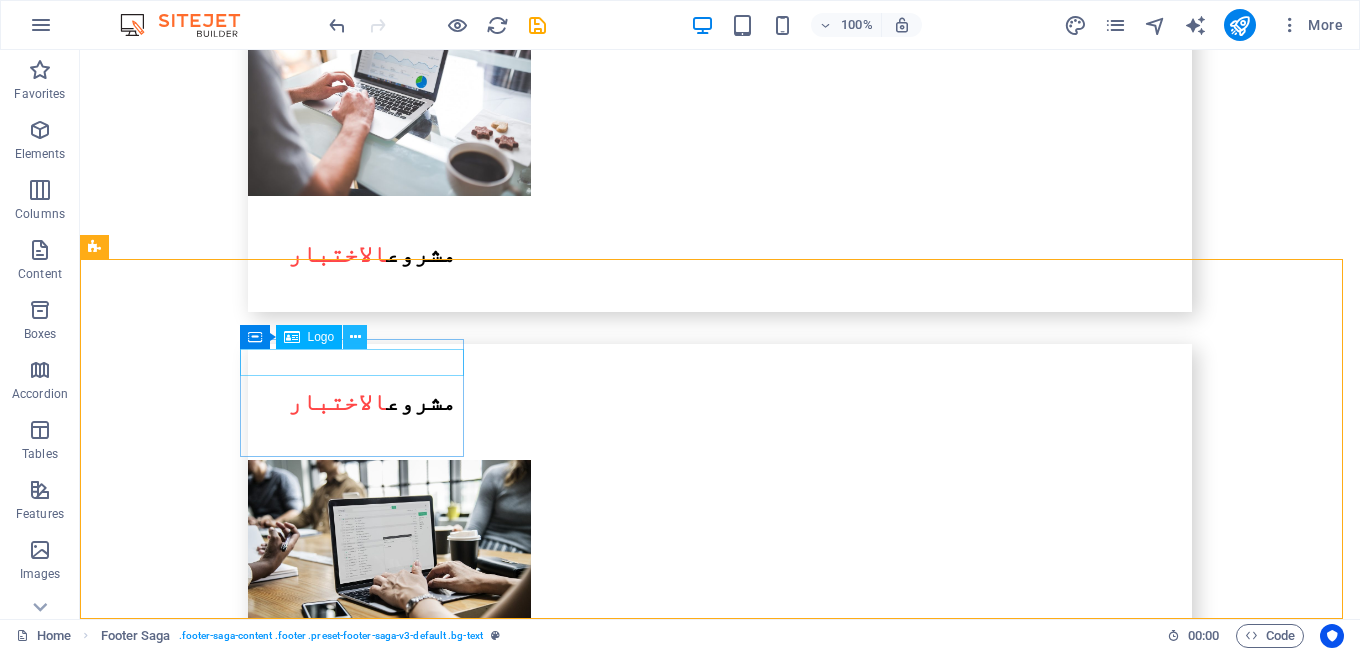 click at bounding box center (355, 337) 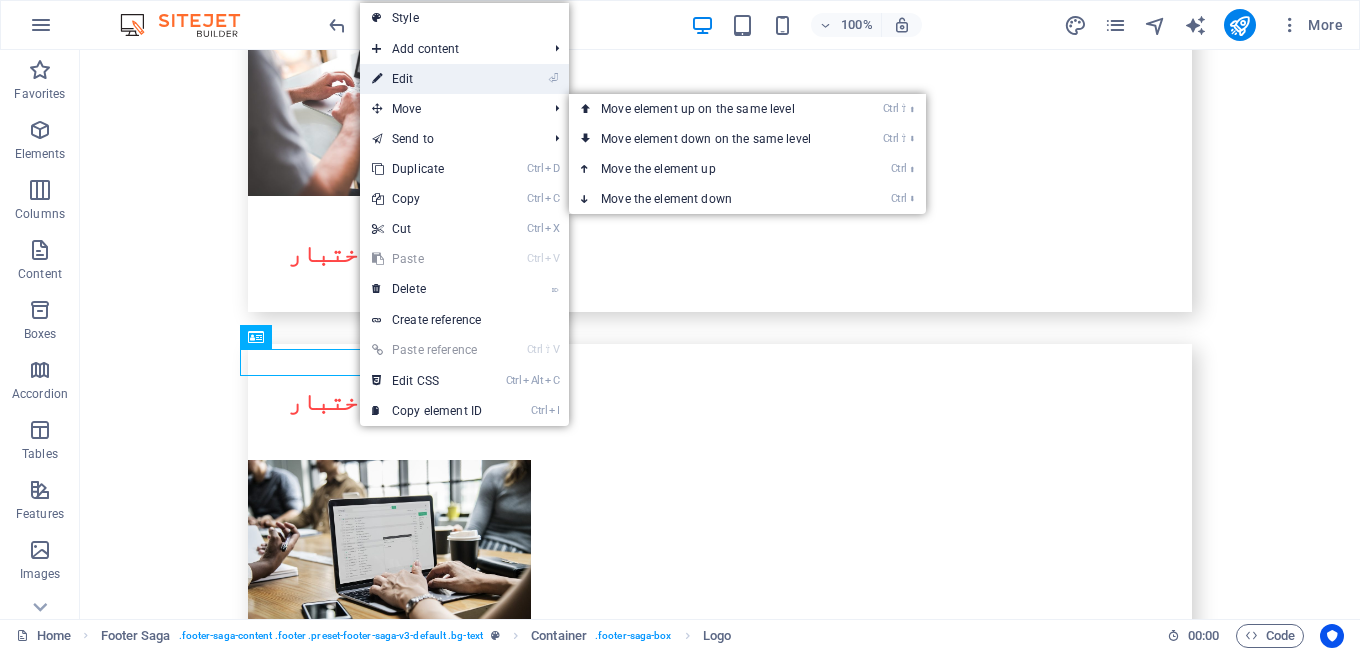 click on "⏎  Edit" at bounding box center (427, 79) 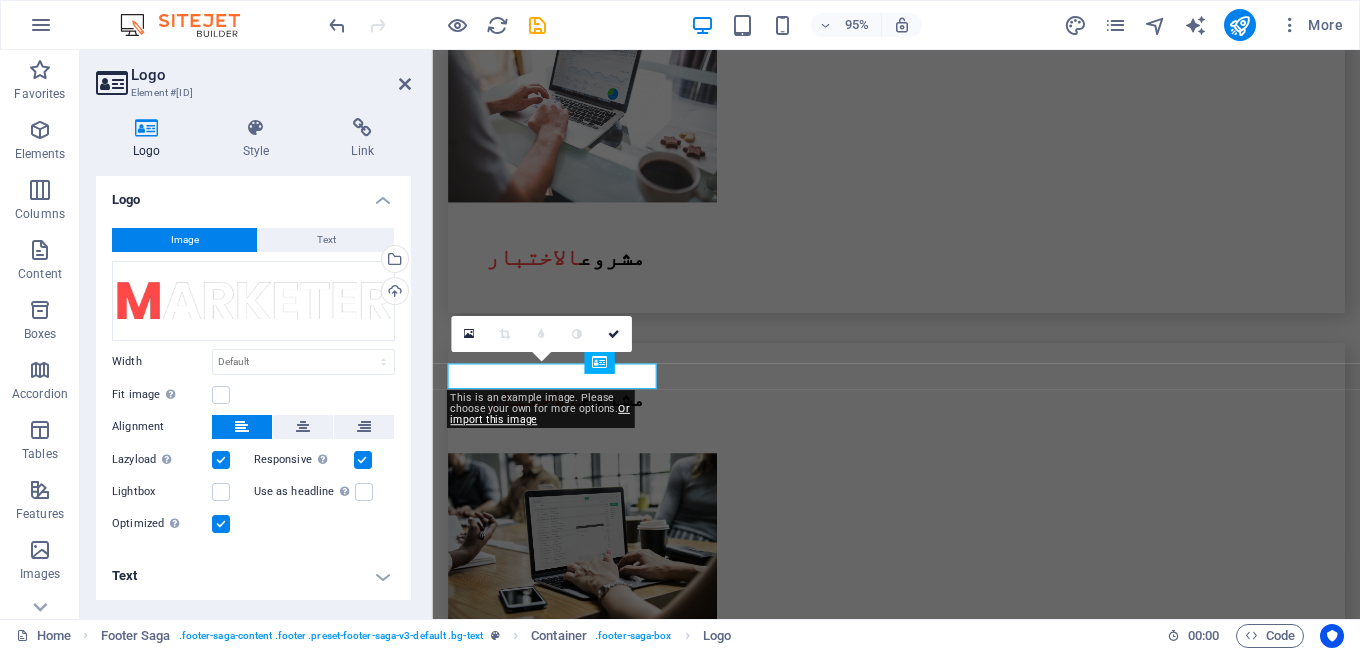 scroll, scrollTop: 5558, scrollLeft: 0, axis: vertical 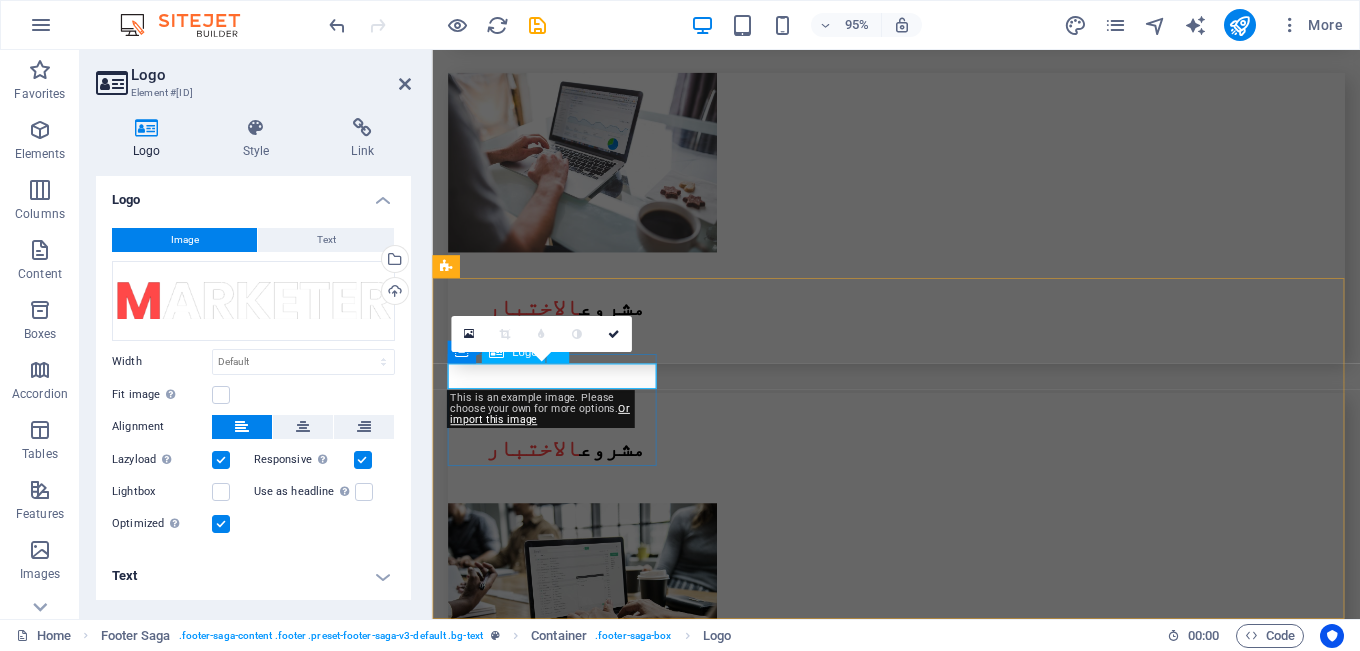 click at bounding box center [560, 4238] 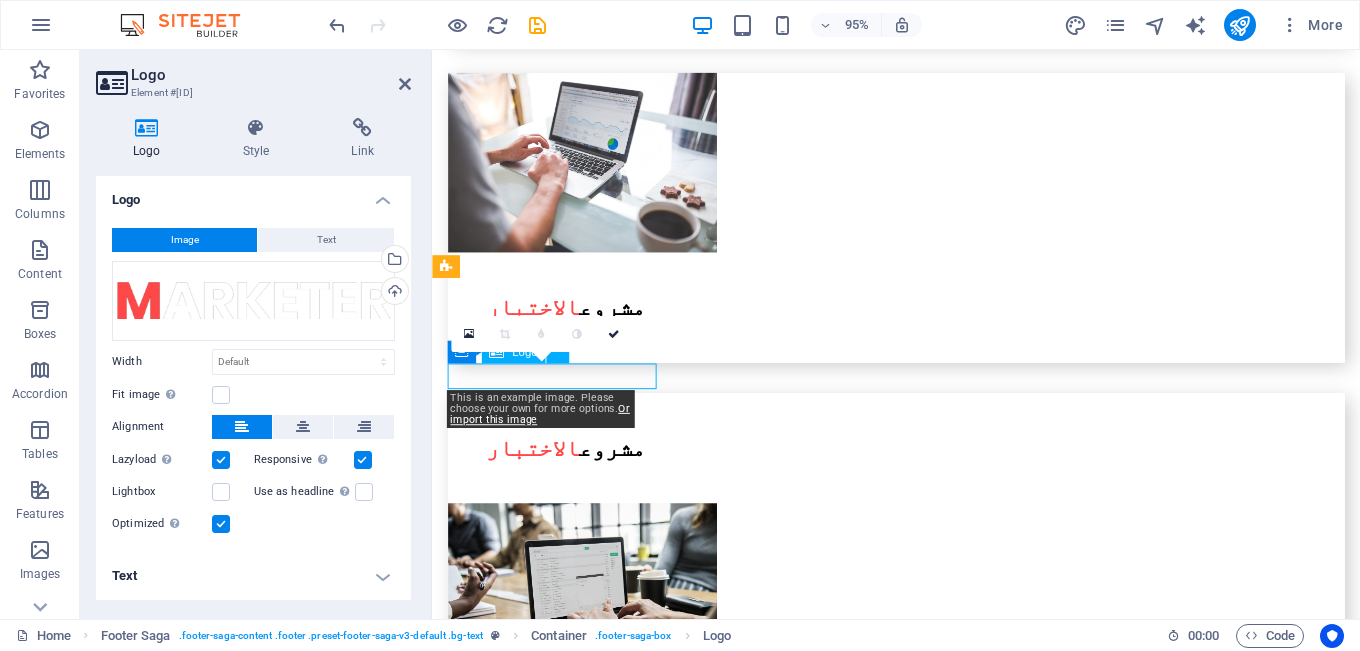 drag, startPoint x: 649, startPoint y: 393, endPoint x: 525, endPoint y: 392, distance: 124.004036 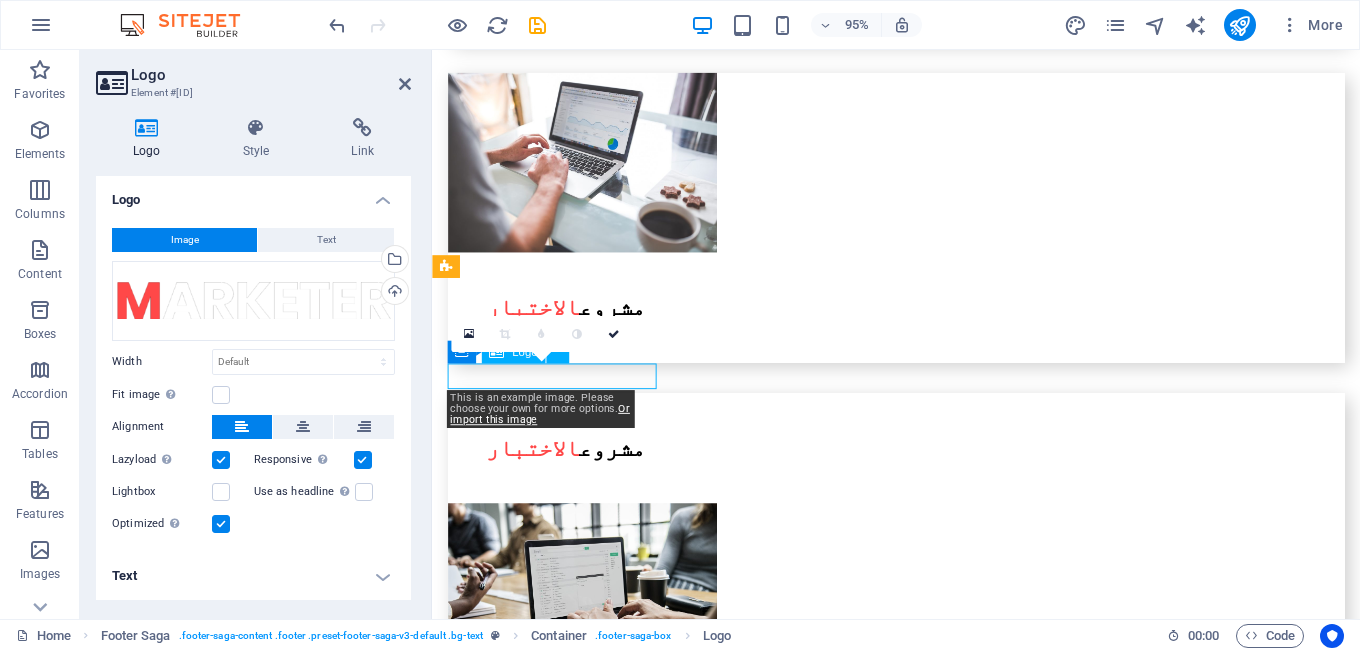 click at bounding box center [560, 4238] 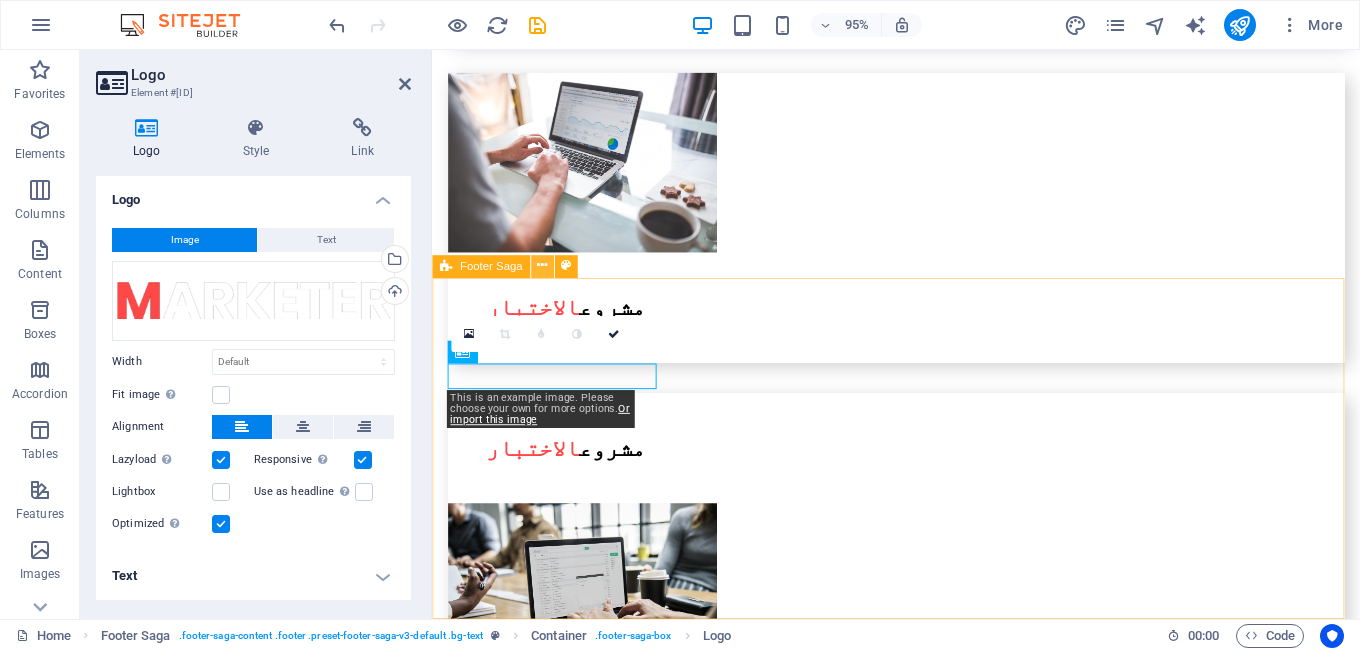 click at bounding box center (542, 266) 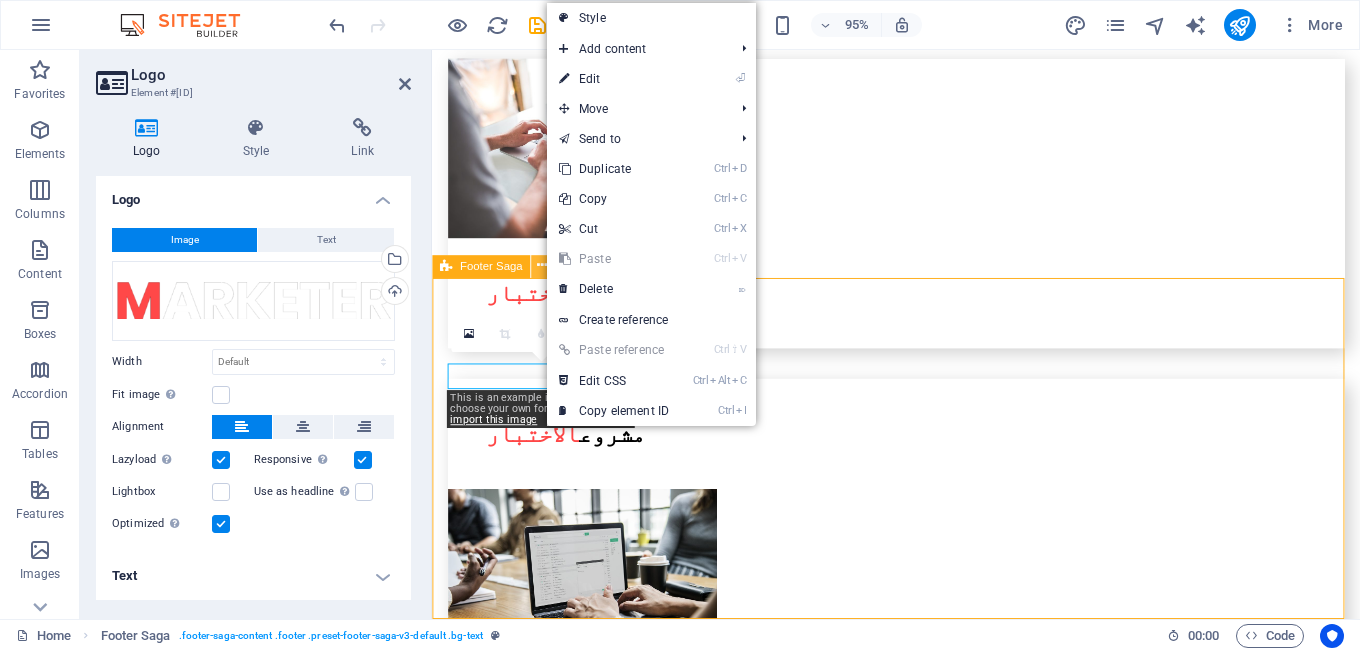 scroll, scrollTop: 5610, scrollLeft: 0, axis: vertical 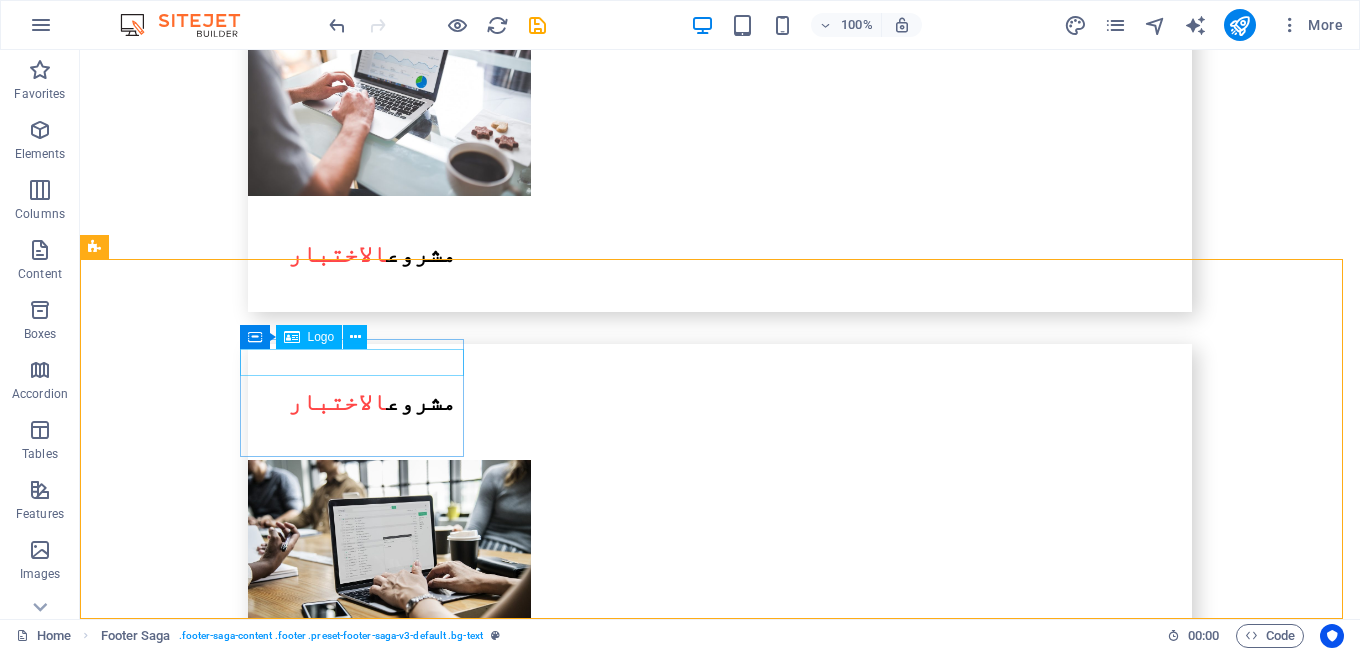 click on "Logo" at bounding box center [321, 337] 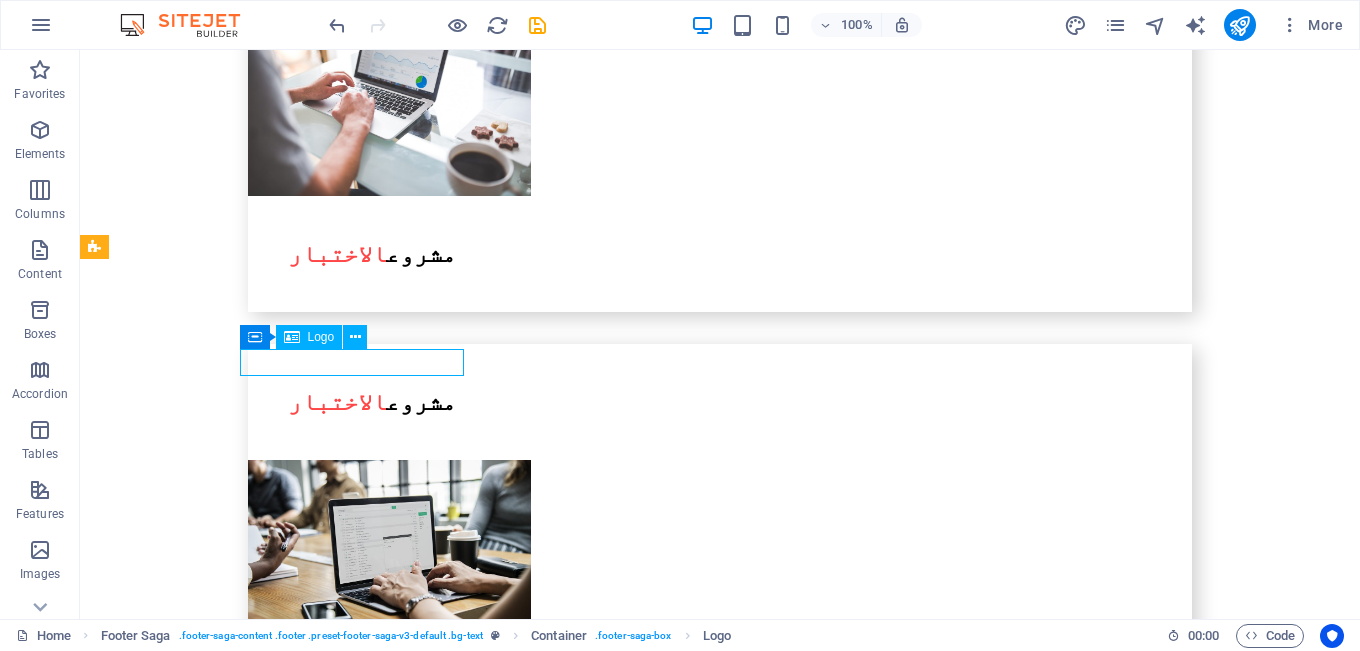 click on "Logo" at bounding box center [321, 337] 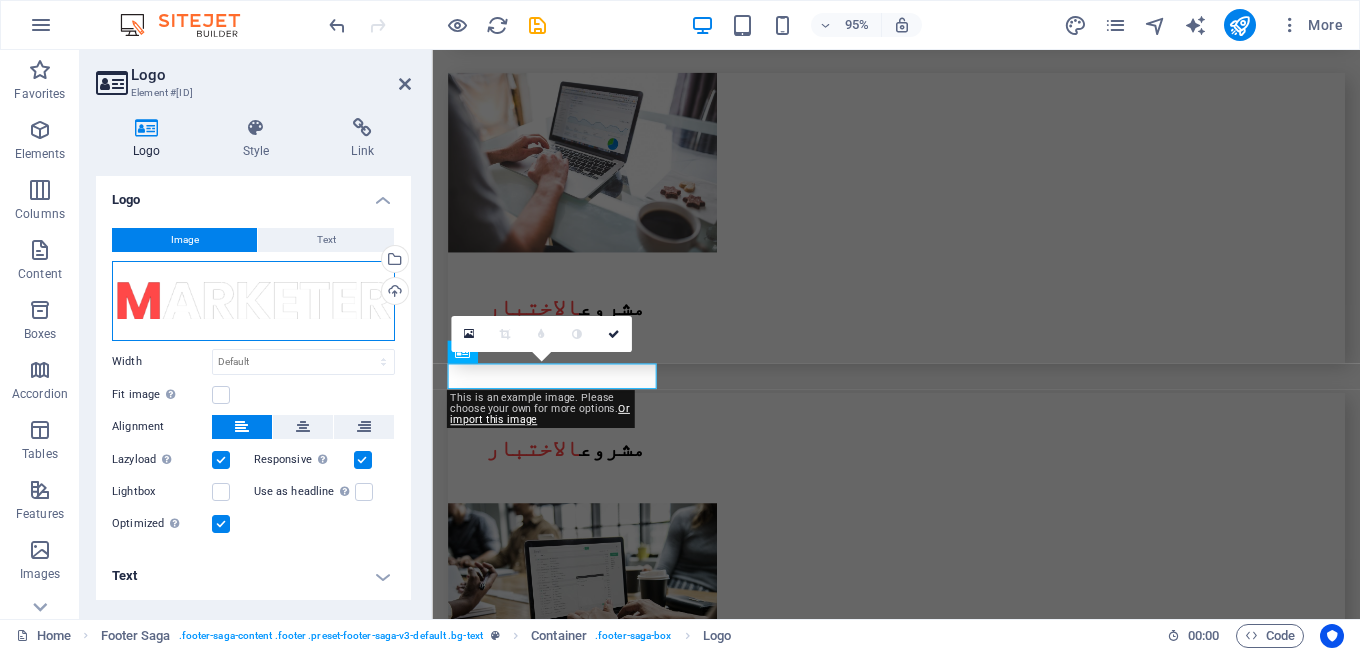 click on "Drag files here, click to choose files or select files from Files or our free stock photos & videos" at bounding box center (253, 301) 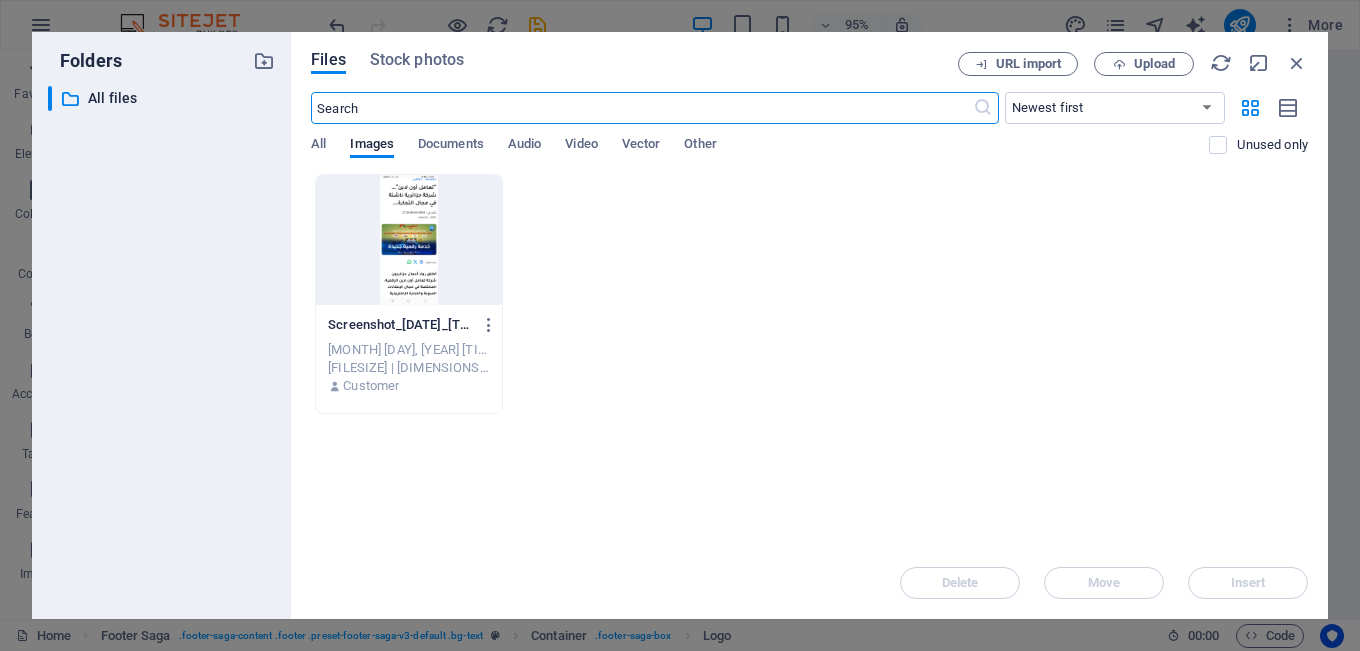 scroll, scrollTop: 5216, scrollLeft: 0, axis: vertical 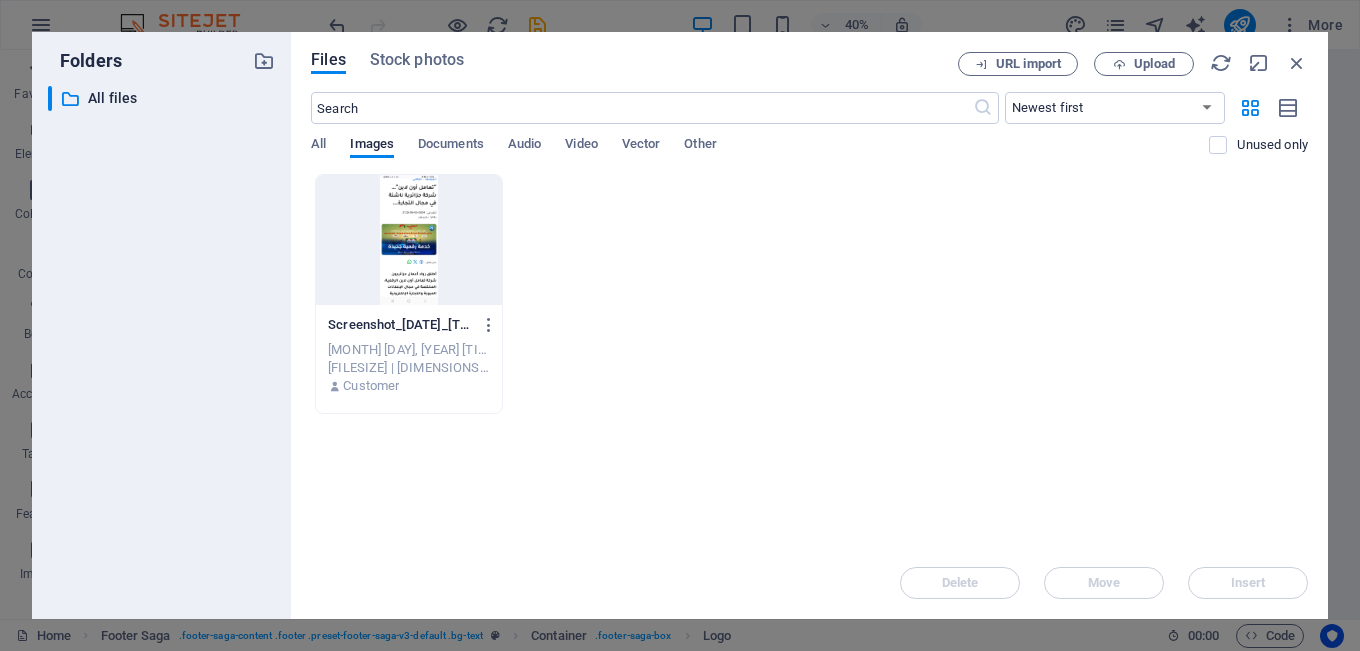 click at bounding box center [409, 240] 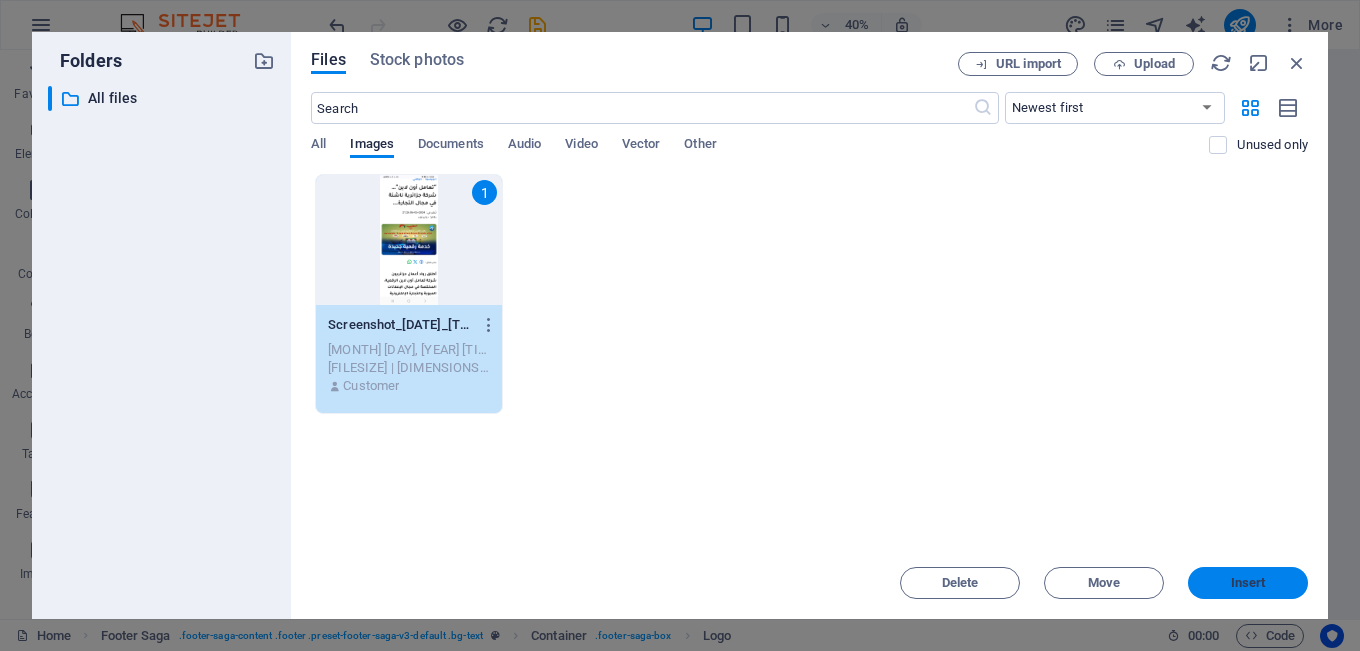 click on "Insert" at bounding box center [1248, 583] 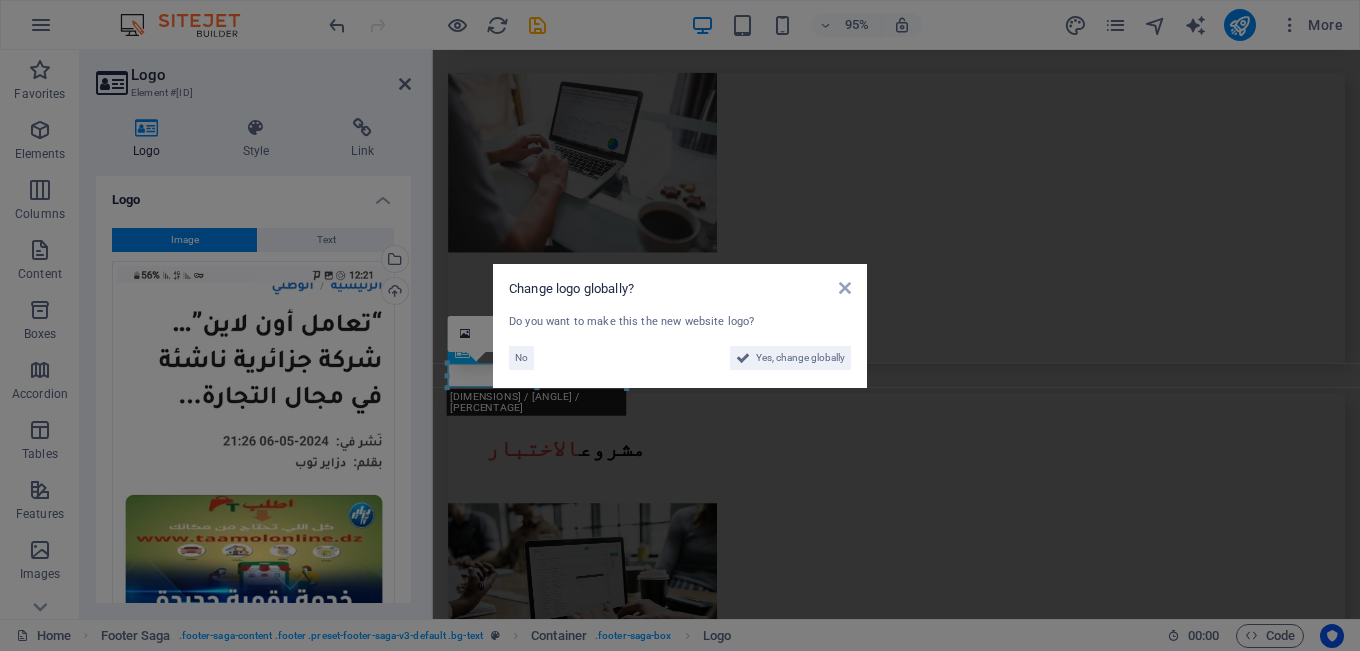 scroll, scrollTop: 5588, scrollLeft: 0, axis: vertical 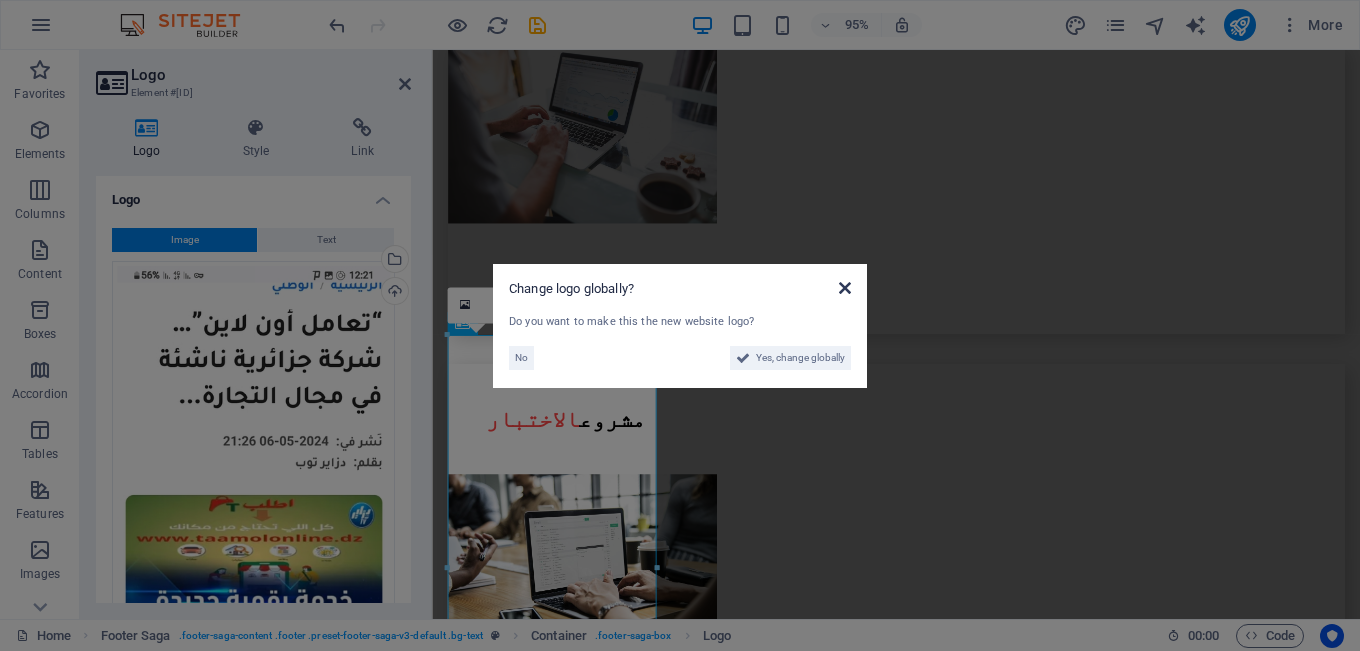 click at bounding box center (845, 288) 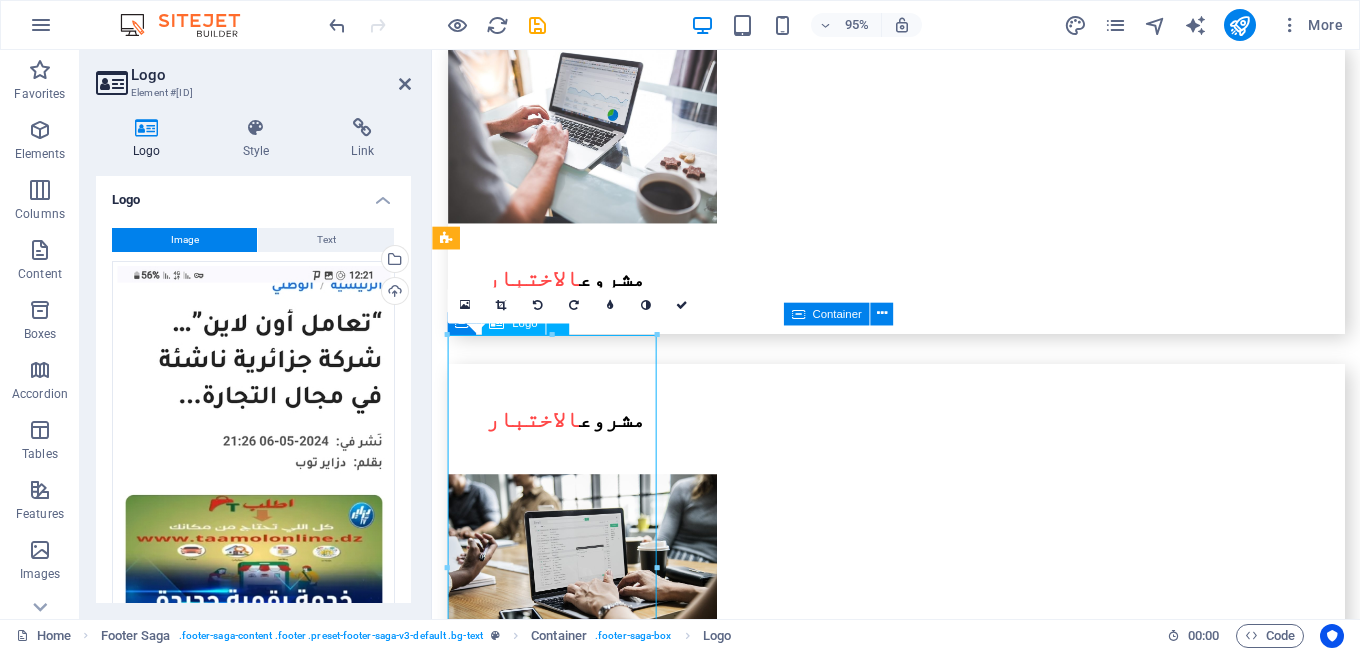 drag, startPoint x: 571, startPoint y: 475, endPoint x: 588, endPoint y: 437, distance: 41.62932 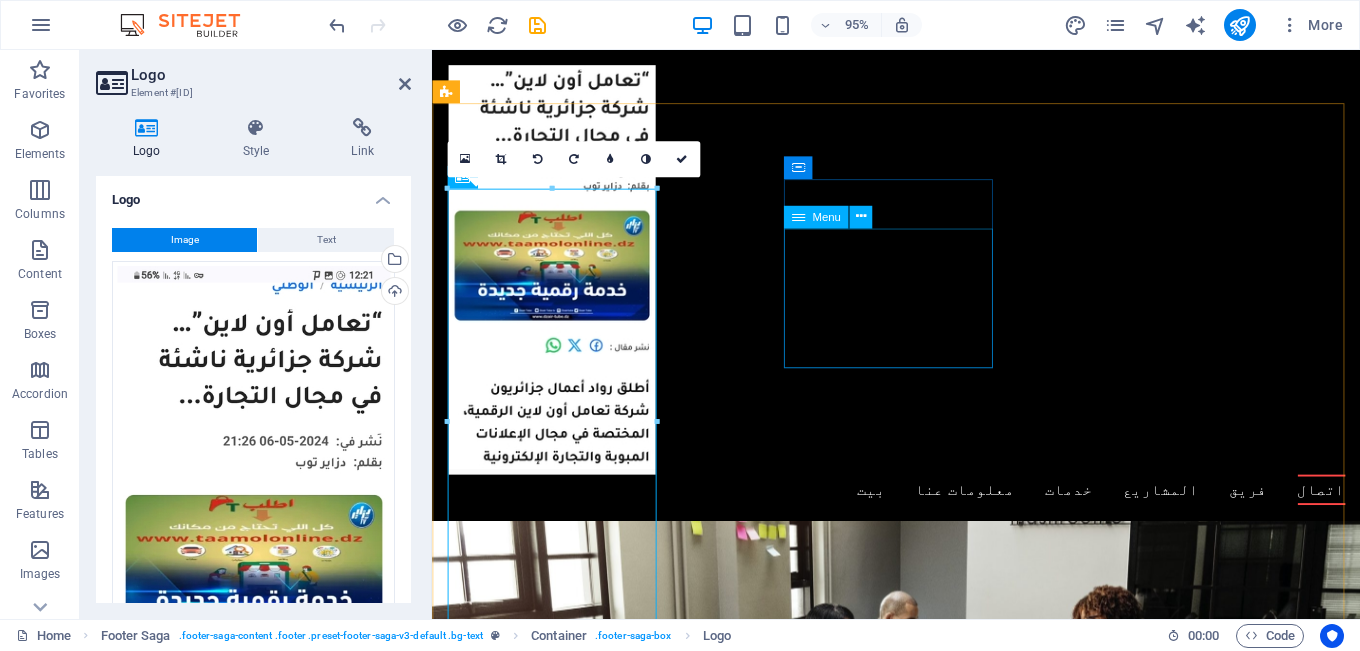 scroll, scrollTop: 5540, scrollLeft: 0, axis: vertical 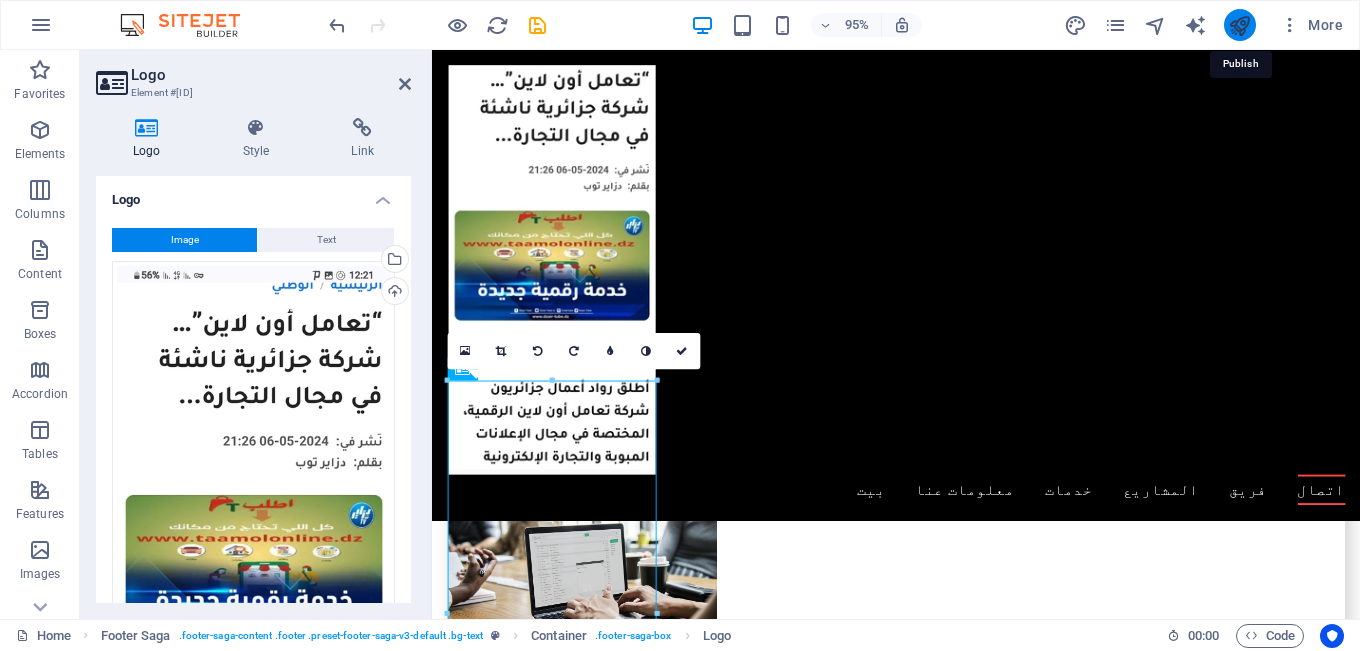 click at bounding box center [1239, 25] 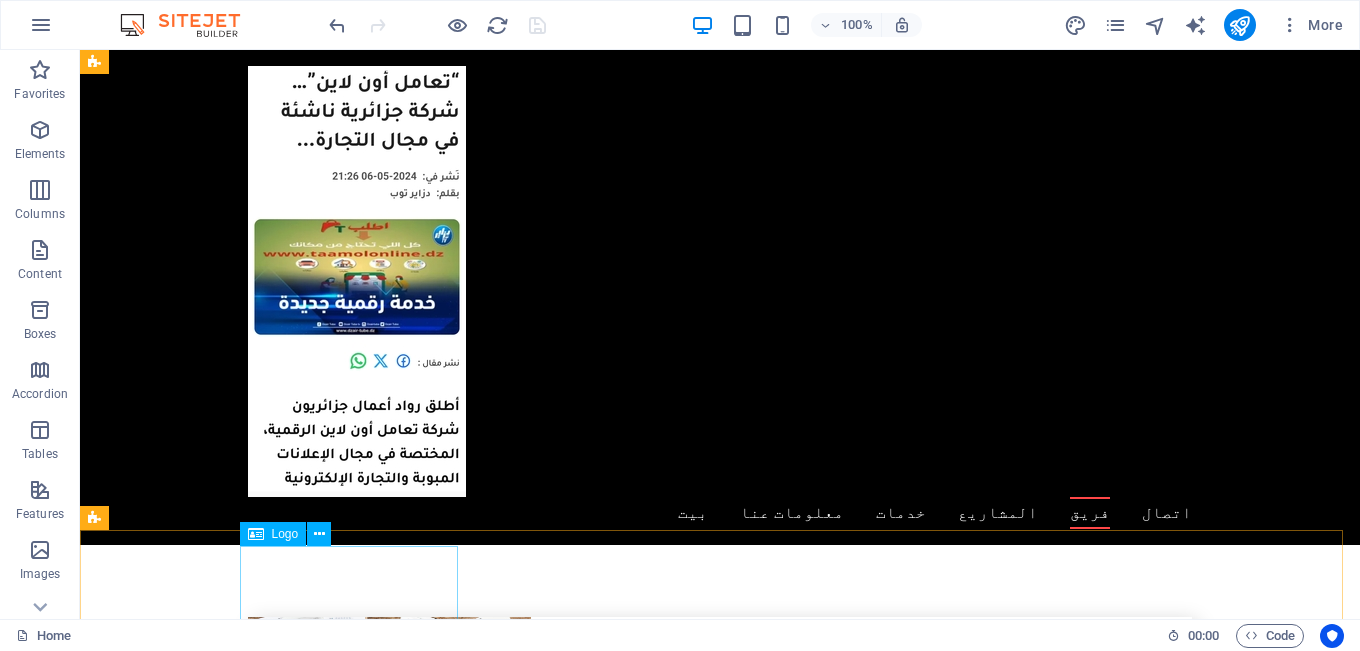 scroll, scrollTop: 3801, scrollLeft: 0, axis: vertical 